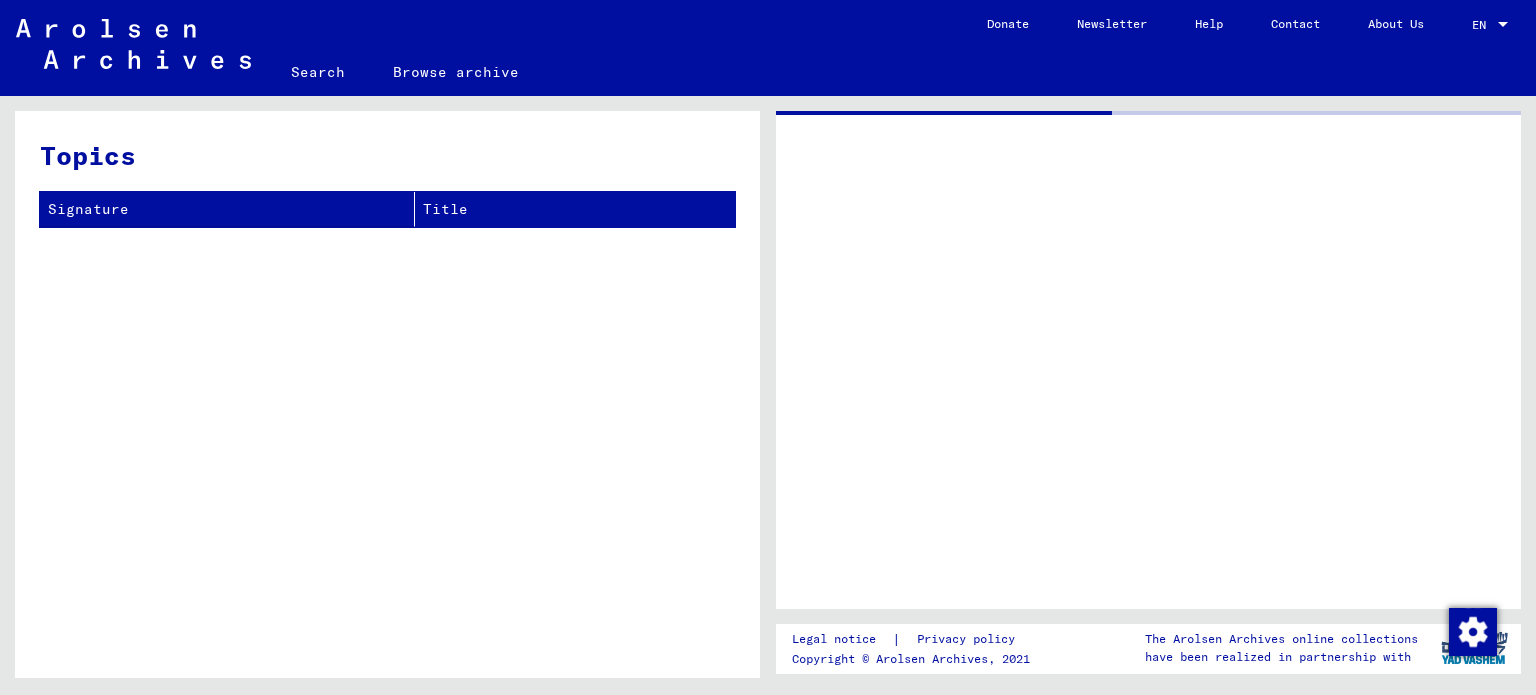scroll, scrollTop: 0, scrollLeft: 0, axis: both 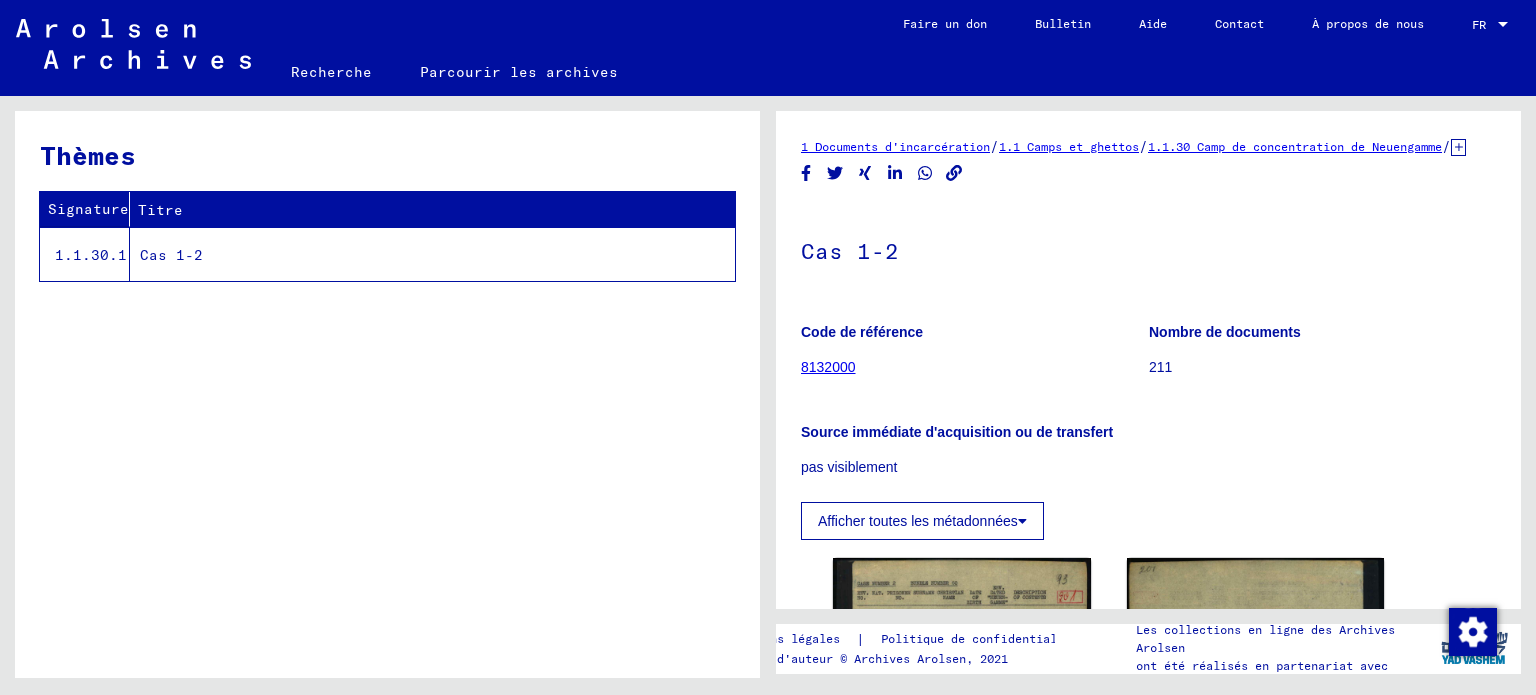 click on "Cas 1-2" 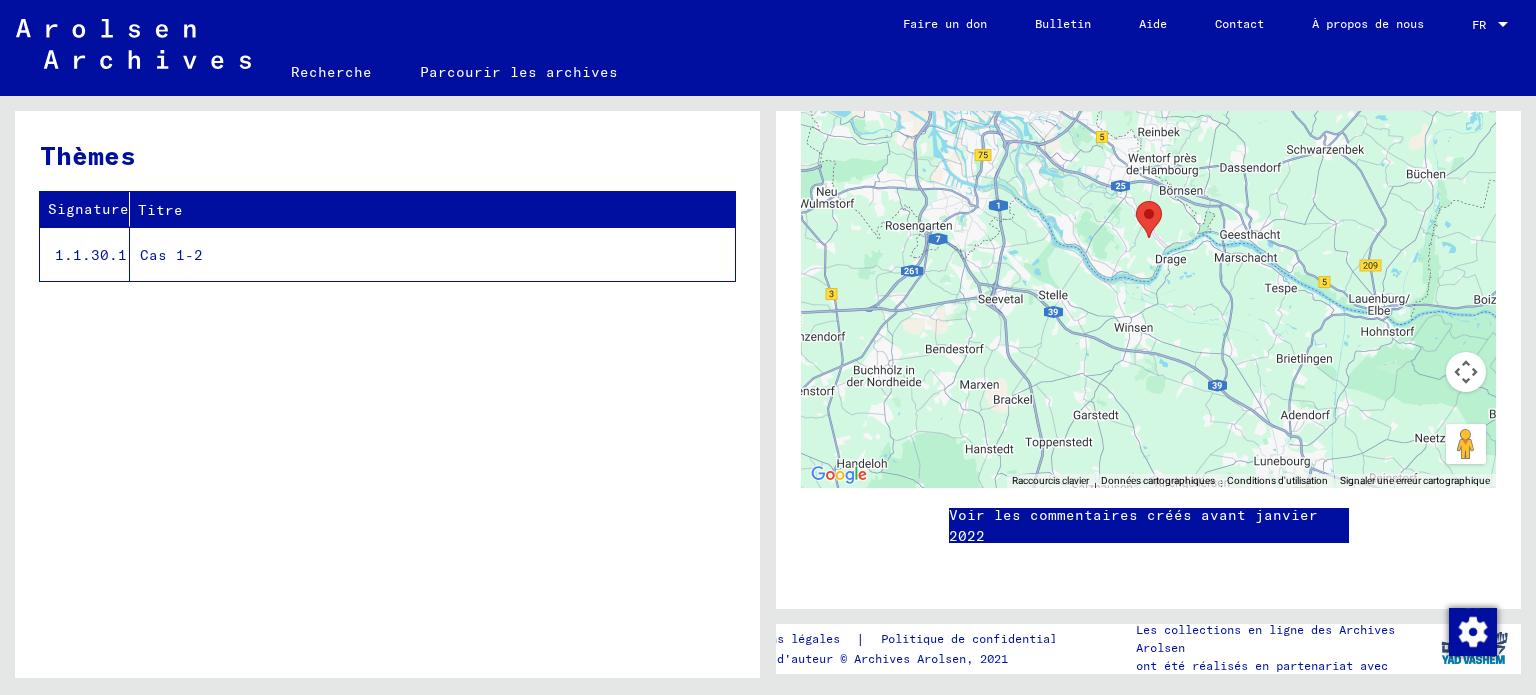 scroll, scrollTop: 1648, scrollLeft: 0, axis: vertical 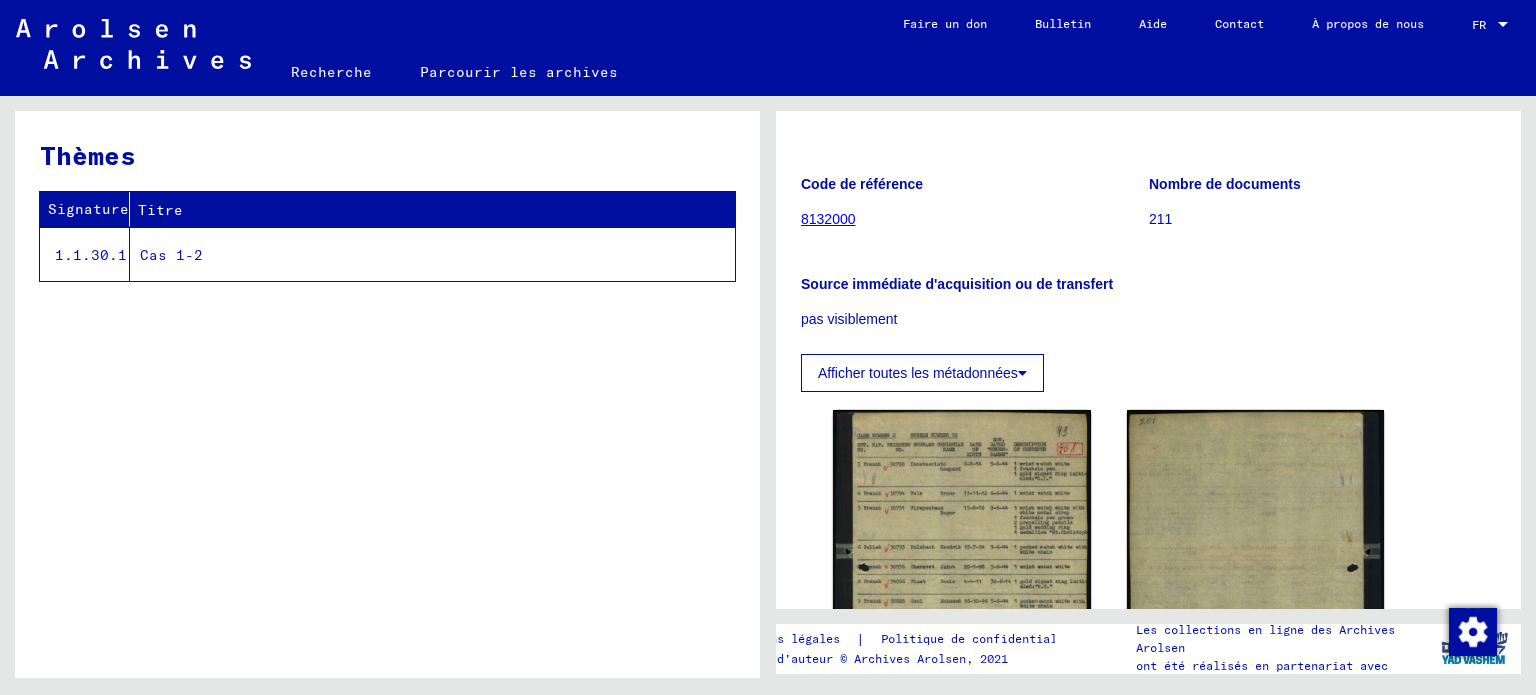 click on "8132000" 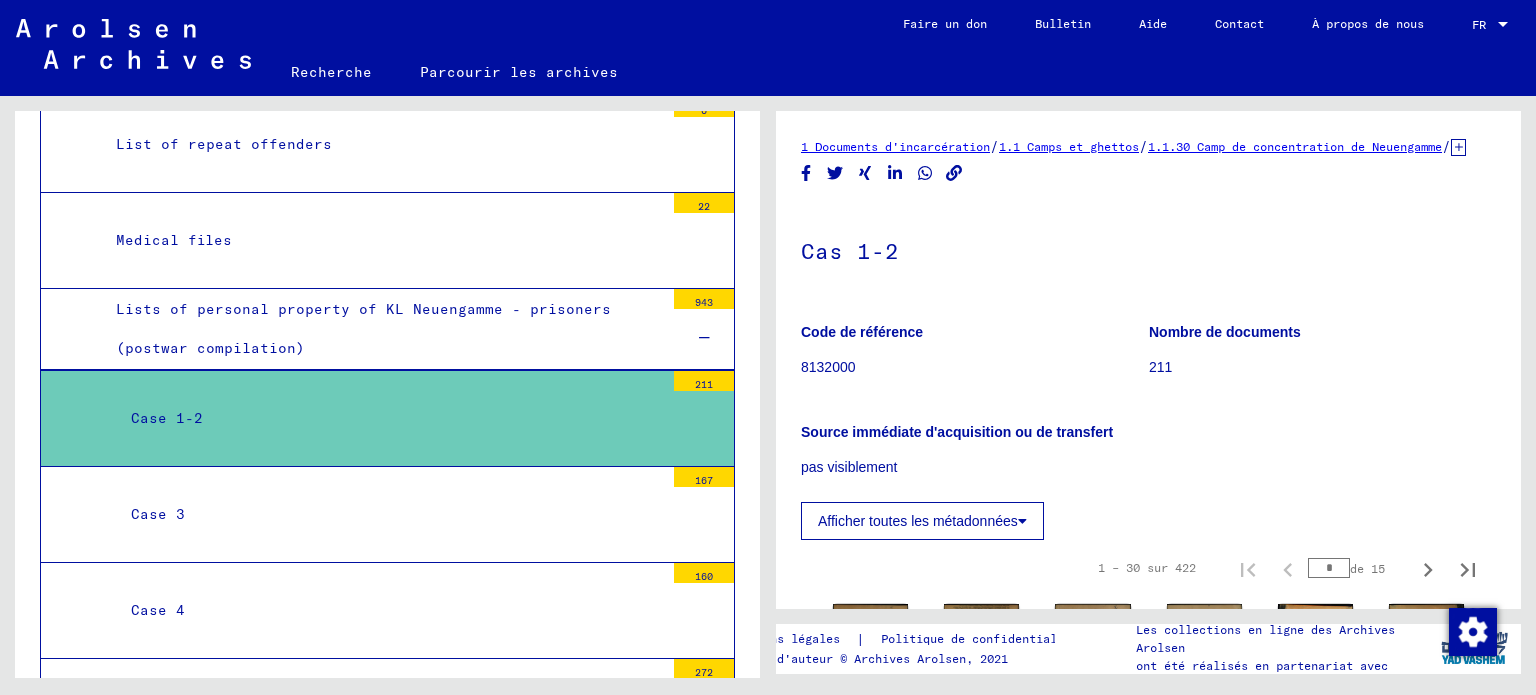 scroll, scrollTop: 3132, scrollLeft: 0, axis: vertical 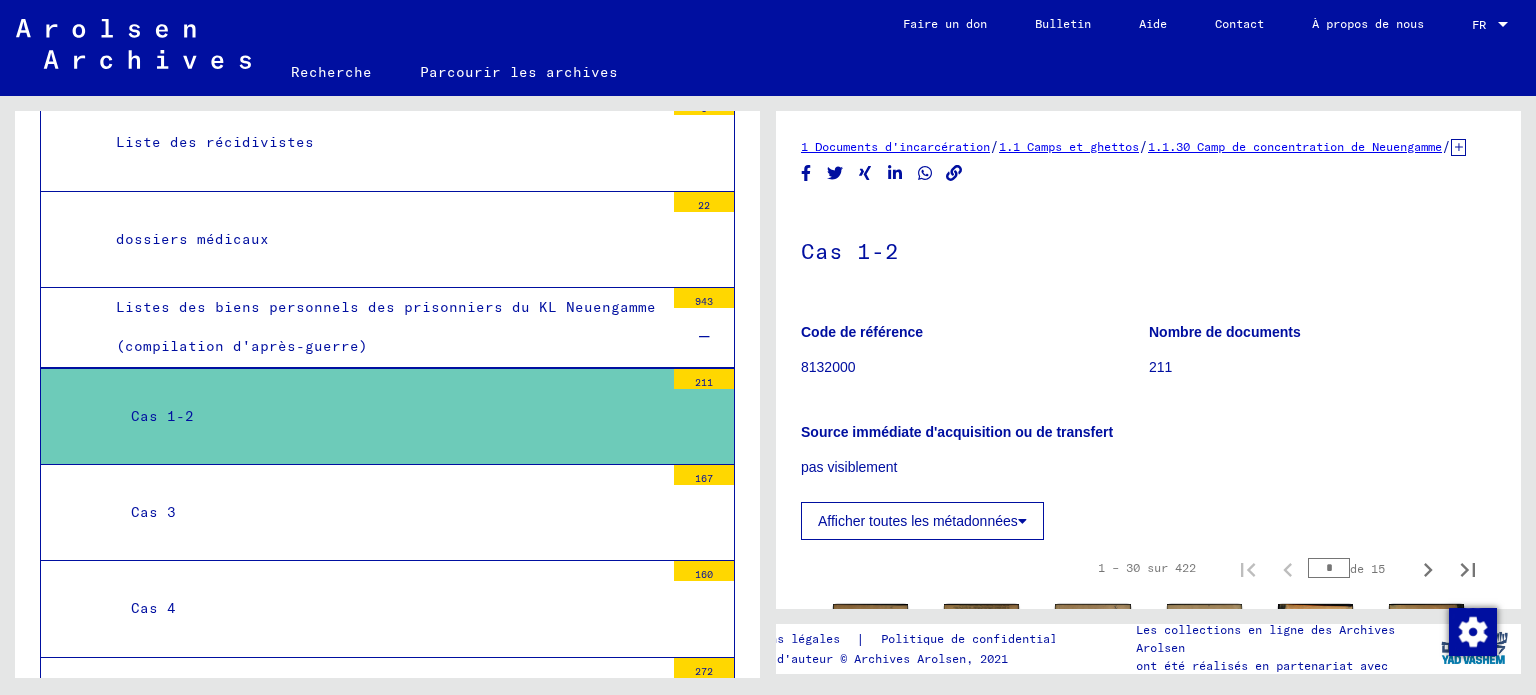 click on "Listes des biens personnels des prisonniers du KL Neuengamme (compilation d'après-guerre)" at bounding box center (386, 326) 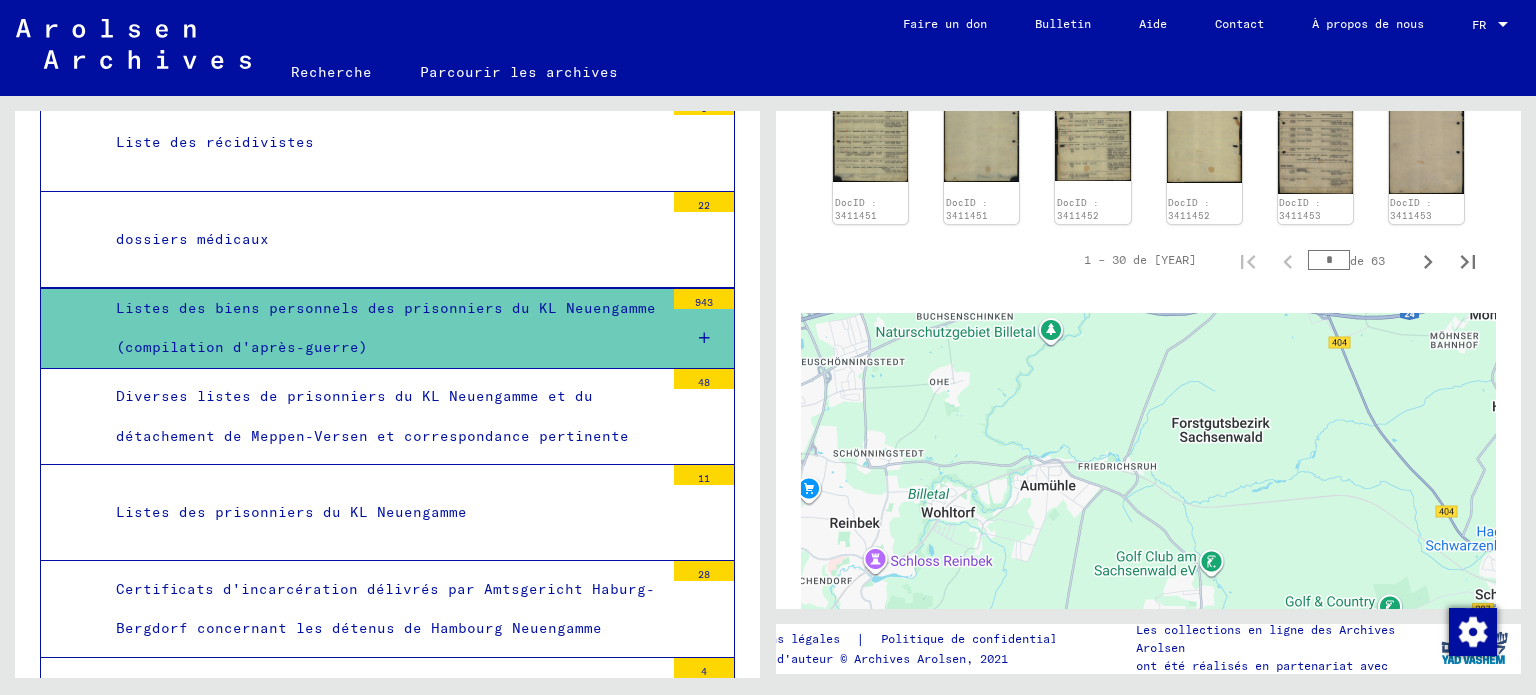 scroll, scrollTop: 900, scrollLeft: 0, axis: vertical 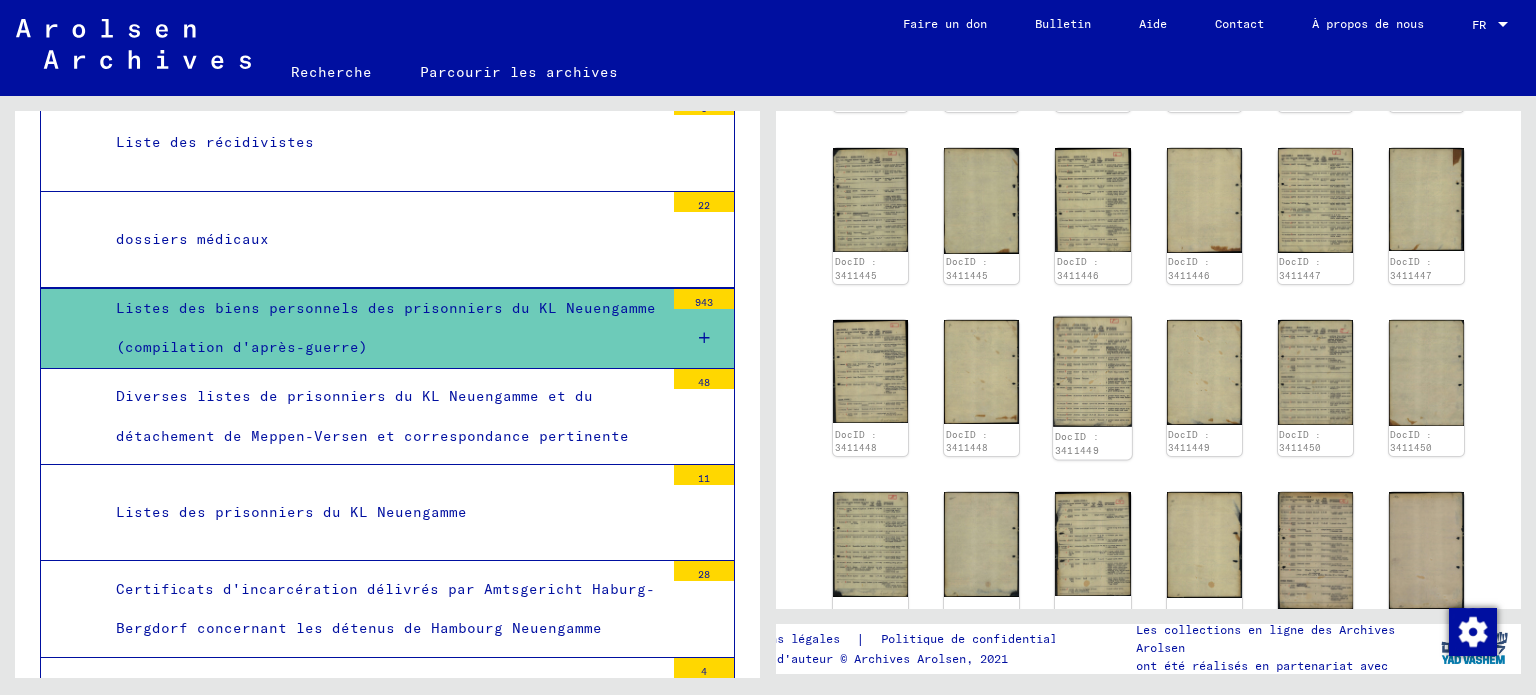 click 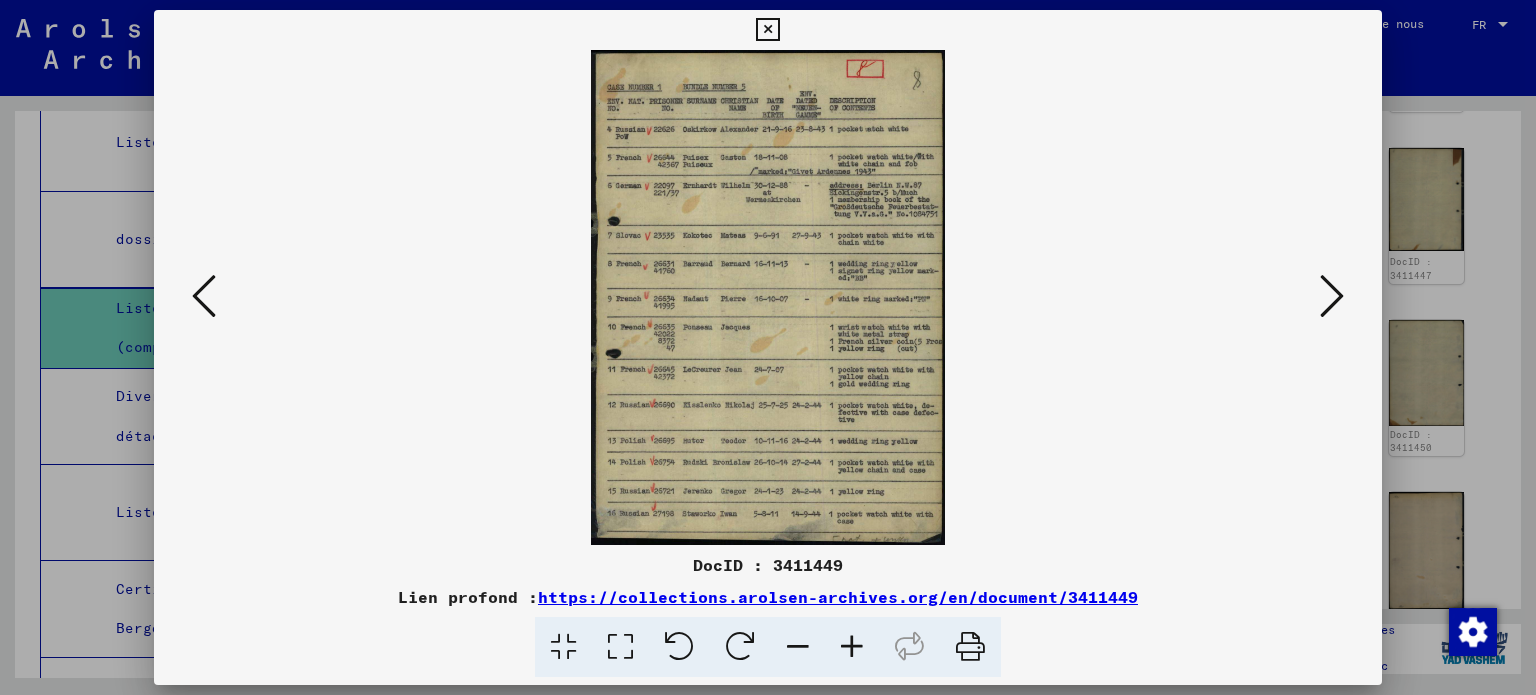 click at bounding box center [767, 30] 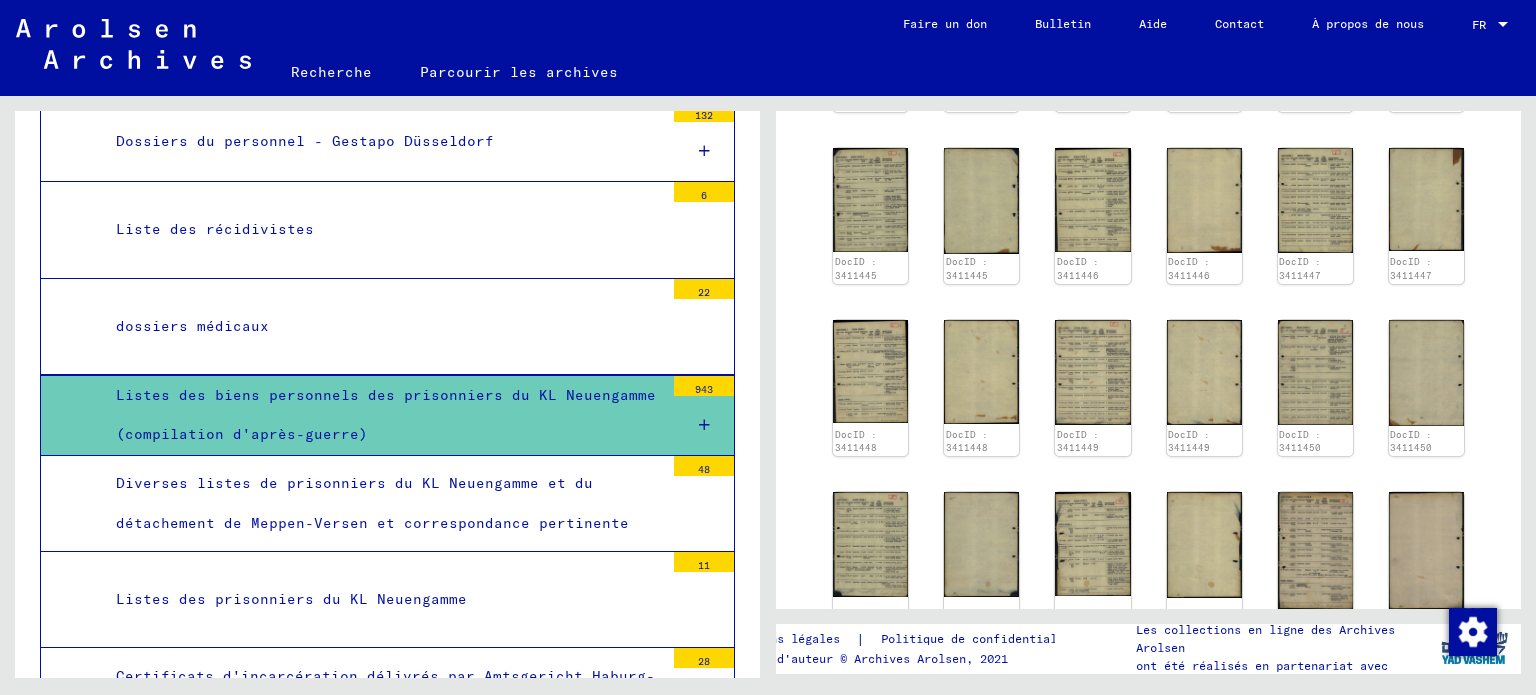 scroll, scrollTop: 2532, scrollLeft: 0, axis: vertical 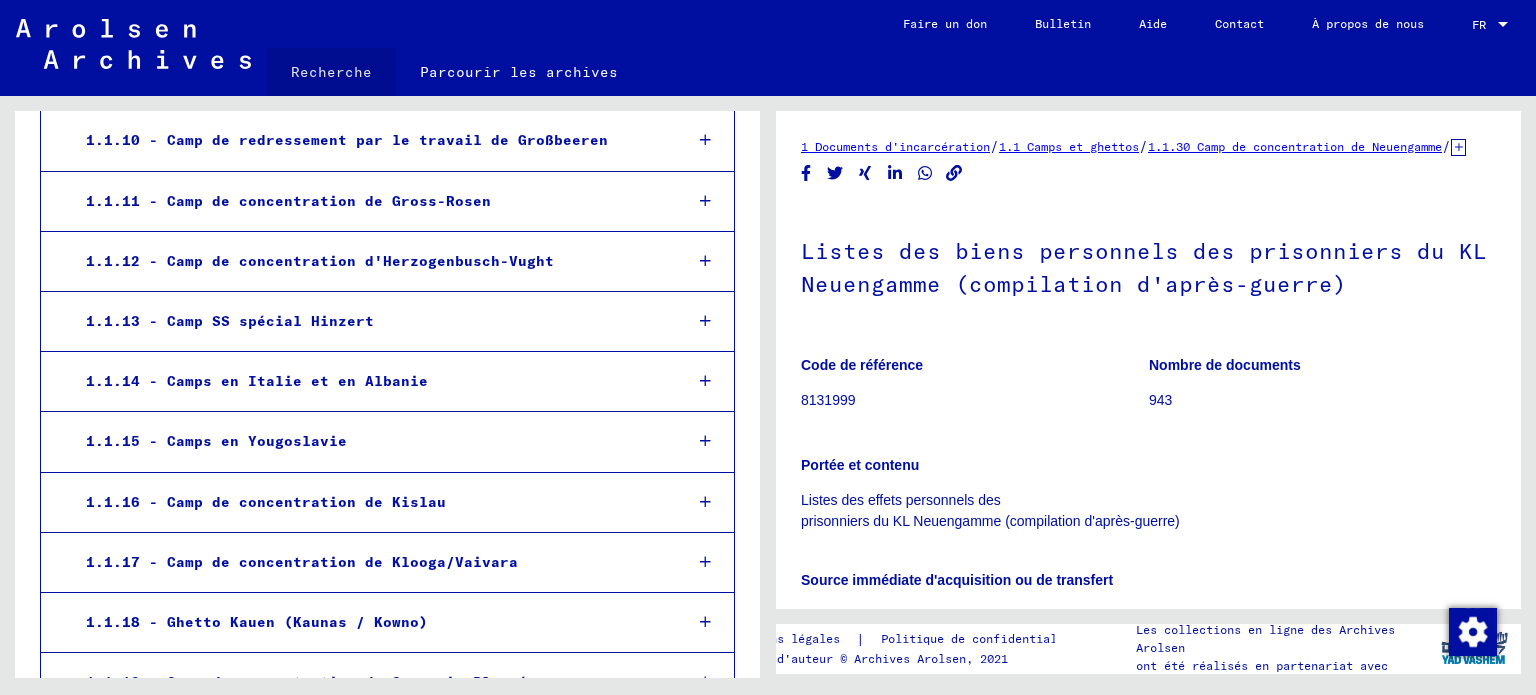 click on "Recherche" 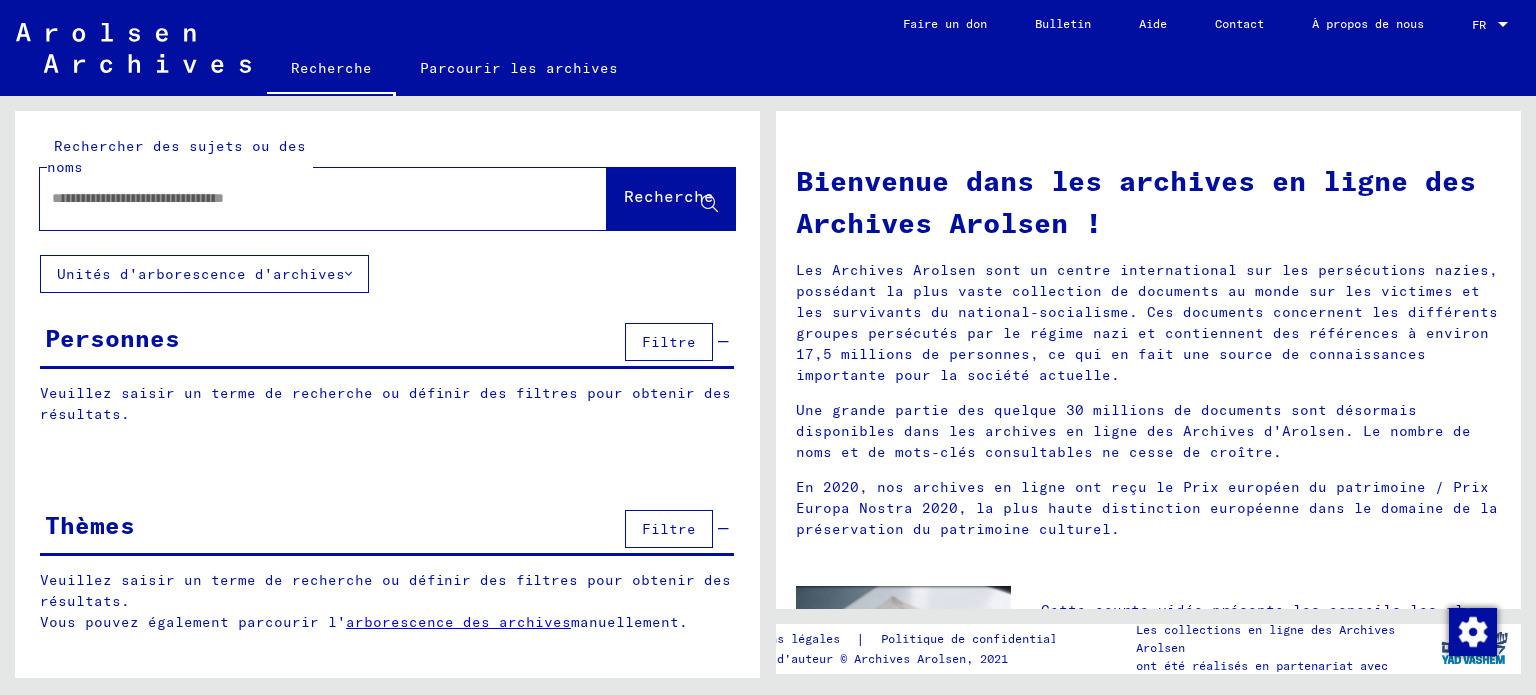 click at bounding box center [299, 198] 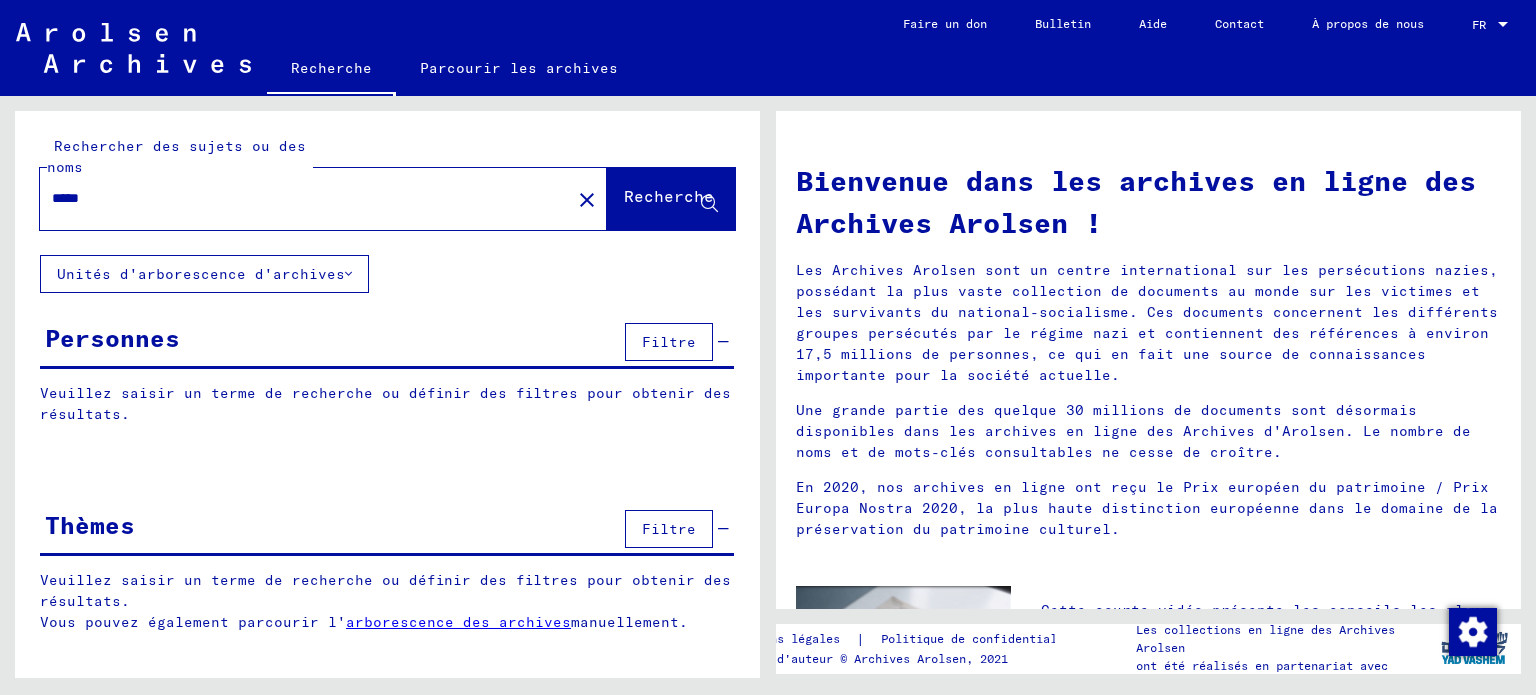 type on "*****" 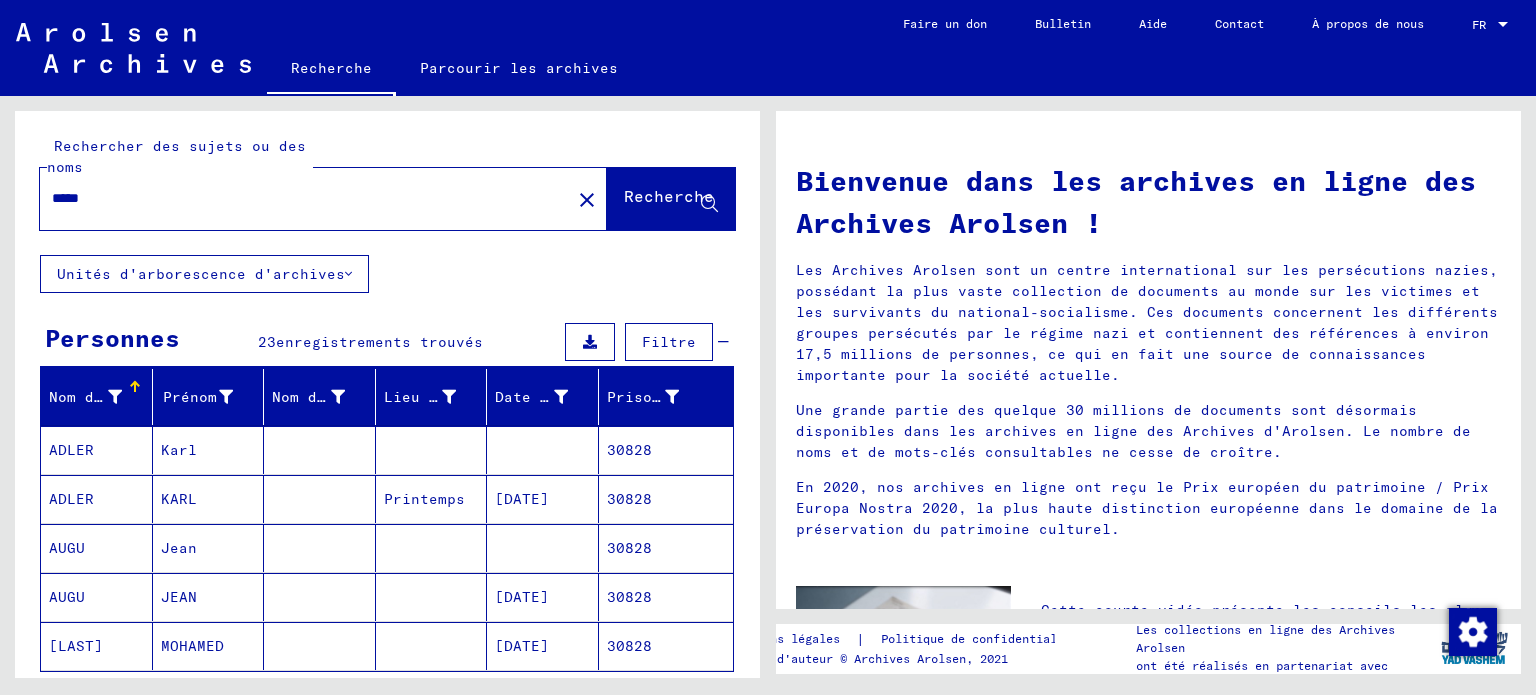 scroll, scrollTop: 100, scrollLeft: 0, axis: vertical 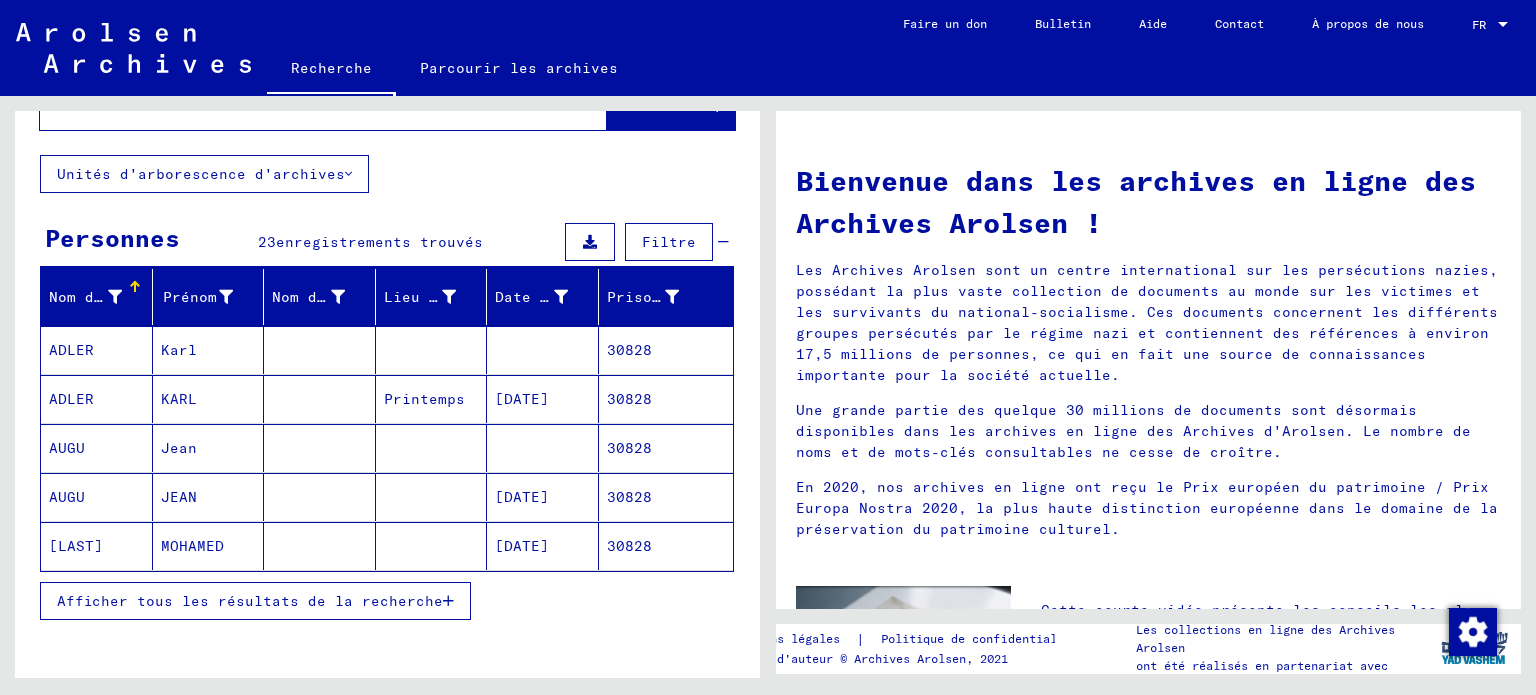 click on "30828" 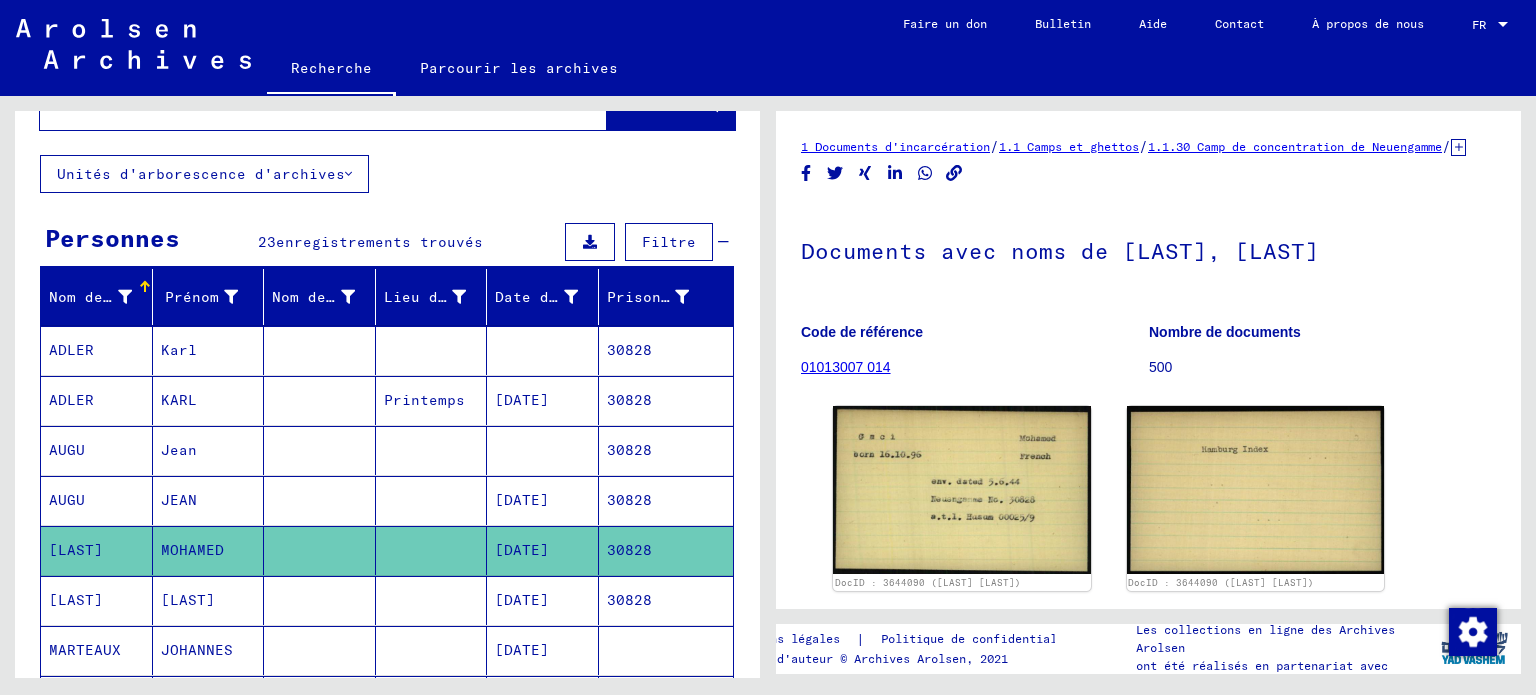 scroll, scrollTop: 0, scrollLeft: 0, axis: both 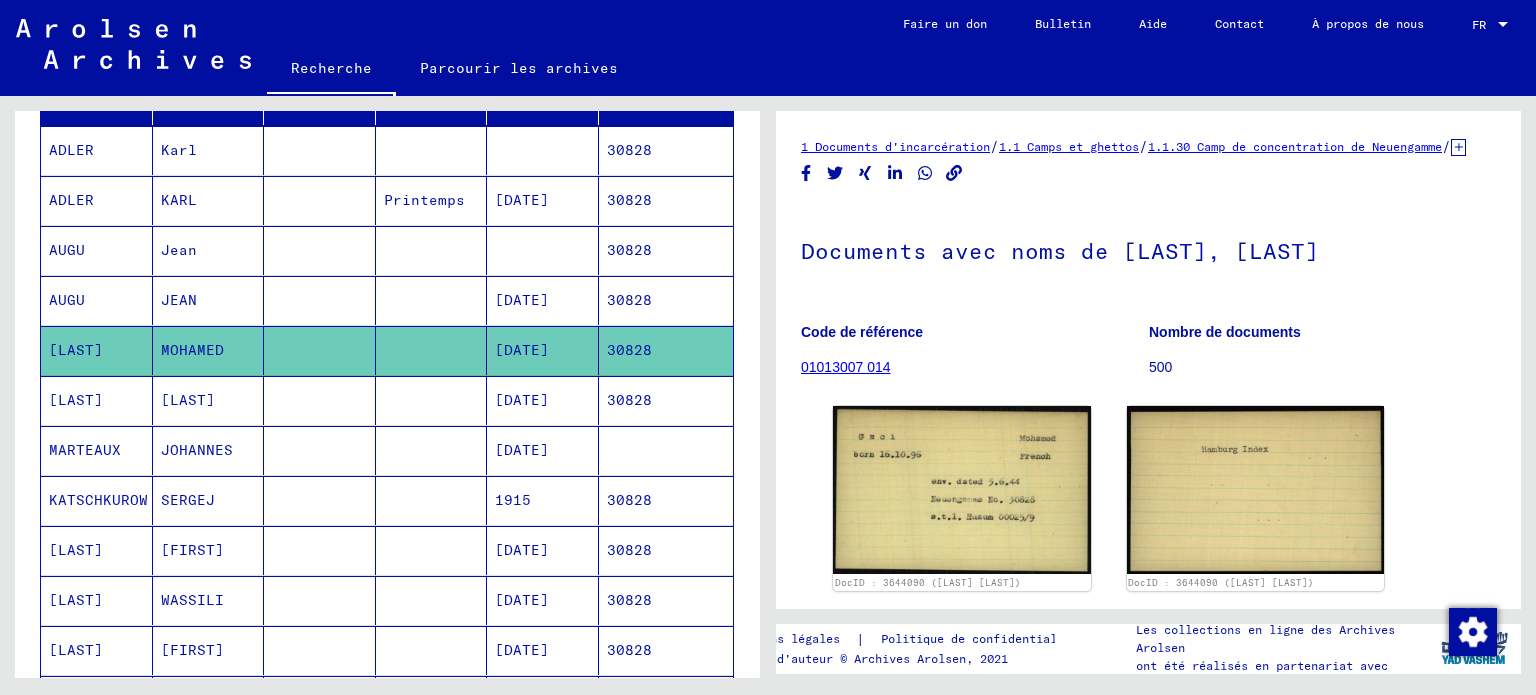 click on "[DATE]" 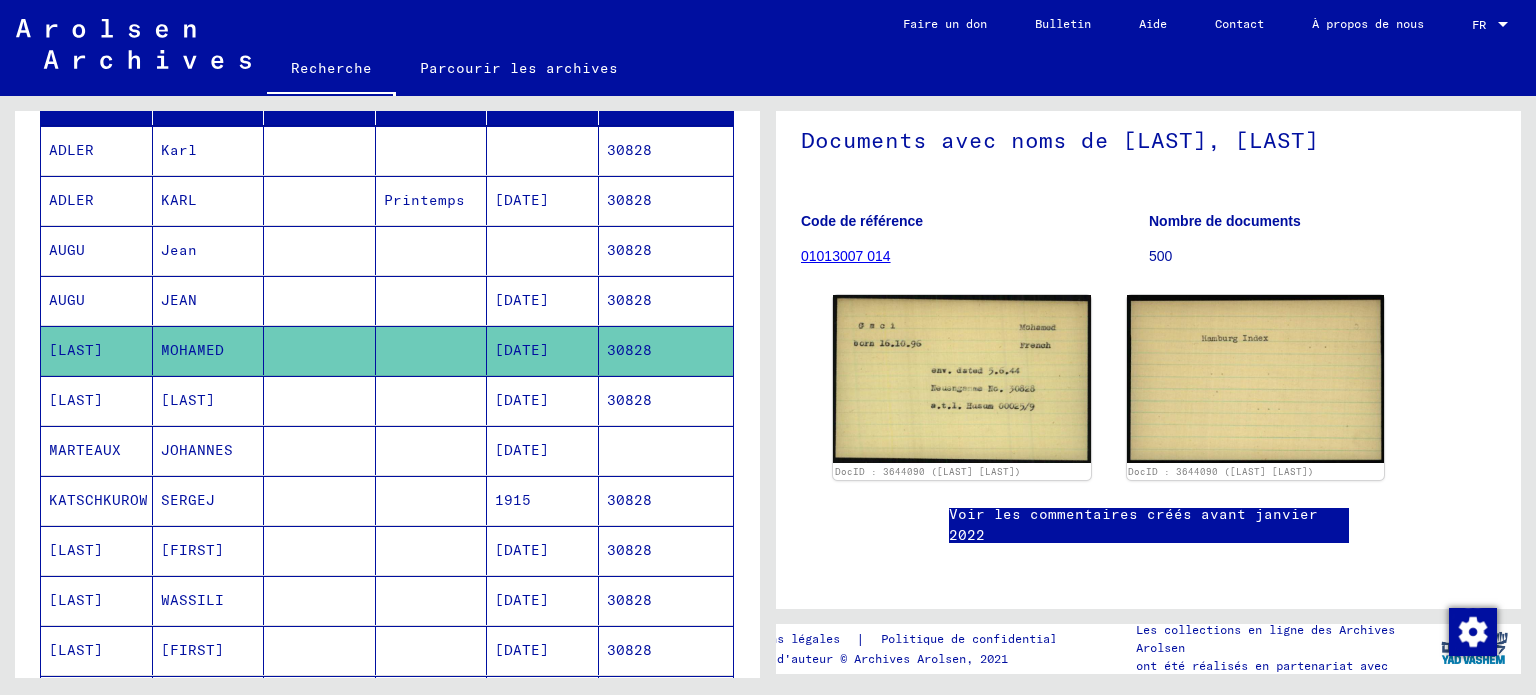 scroll, scrollTop: 760, scrollLeft: 0, axis: vertical 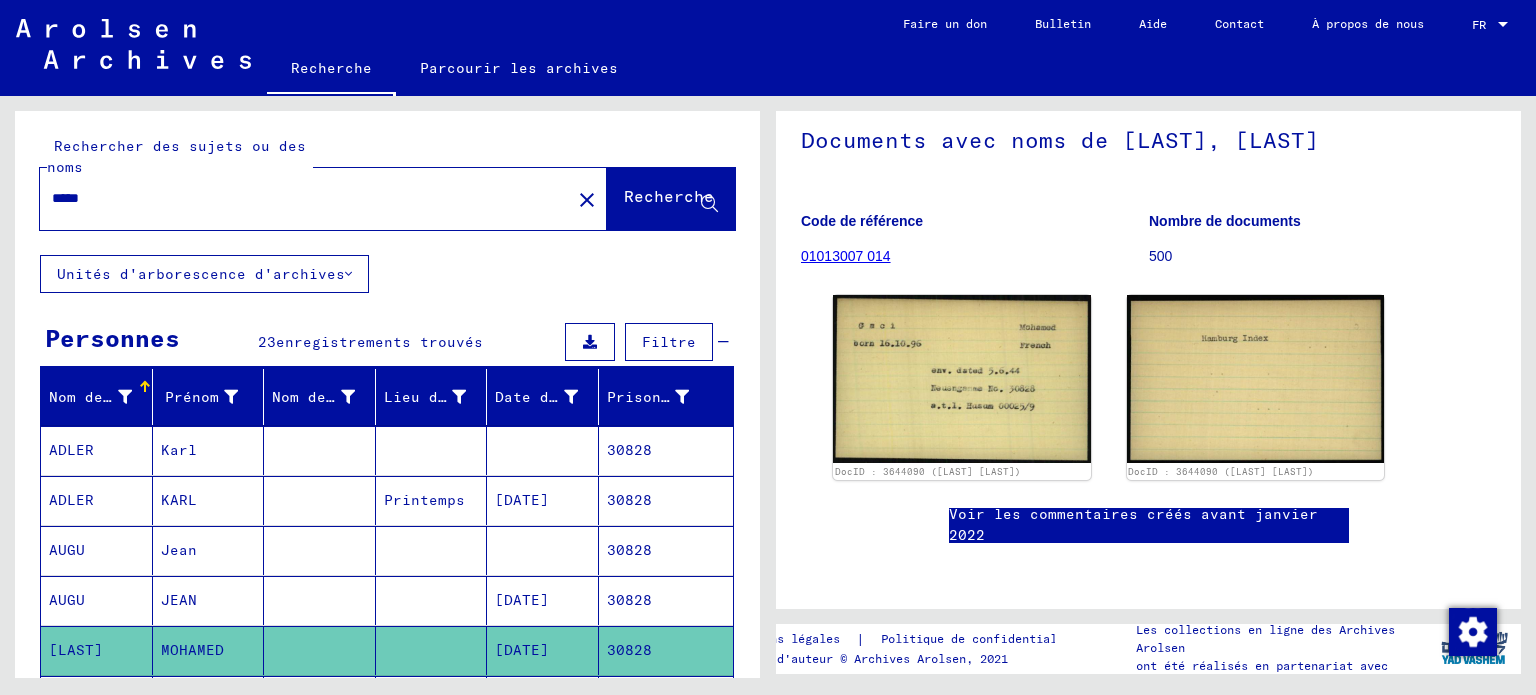 click on "Parcourir les archives" 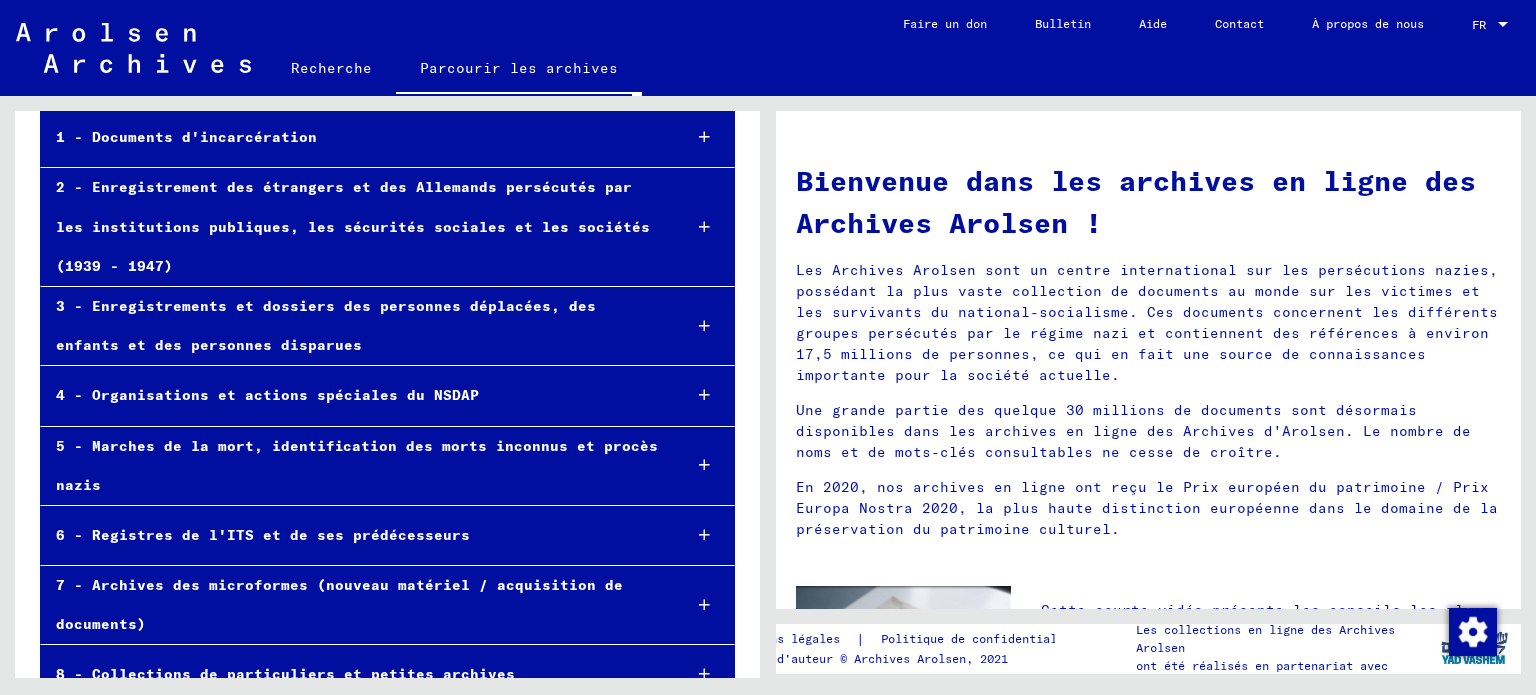scroll, scrollTop: 248, scrollLeft: 0, axis: vertical 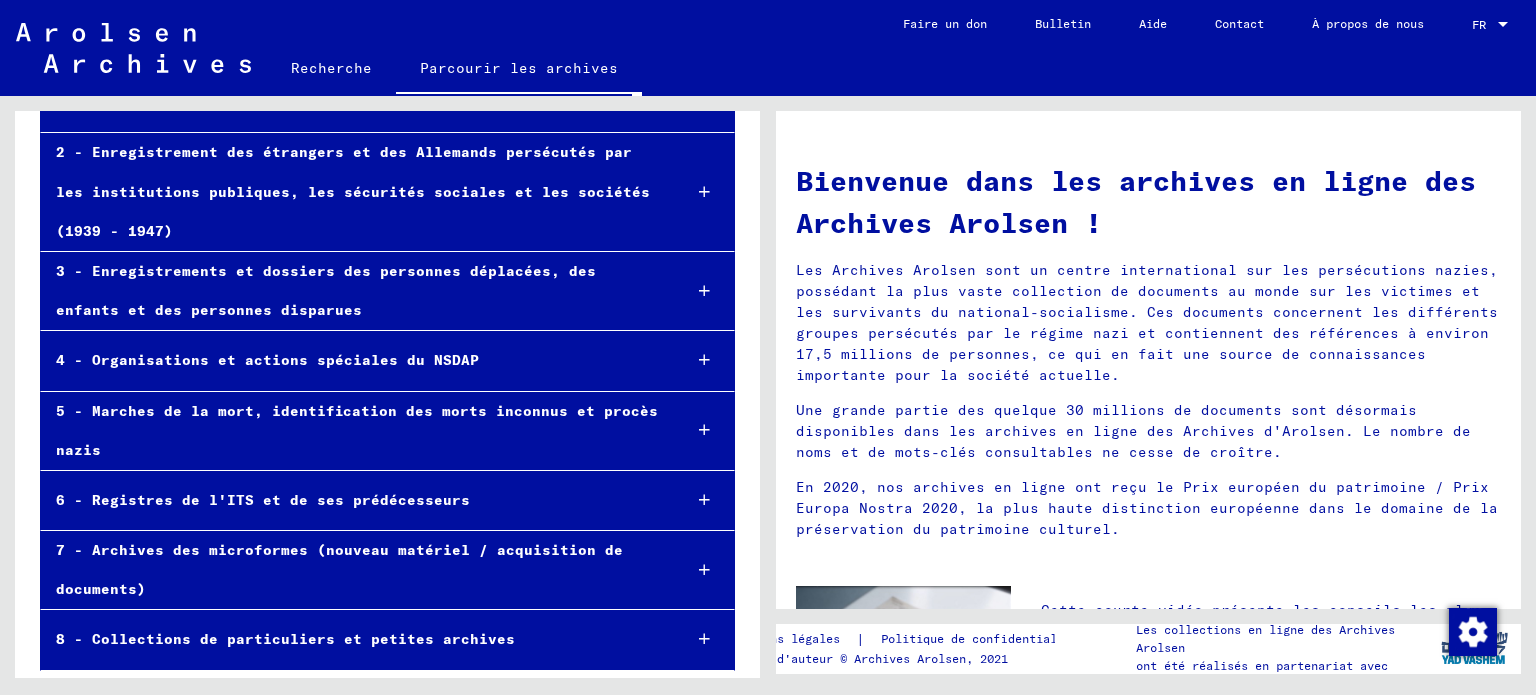 click at bounding box center (704, 639) 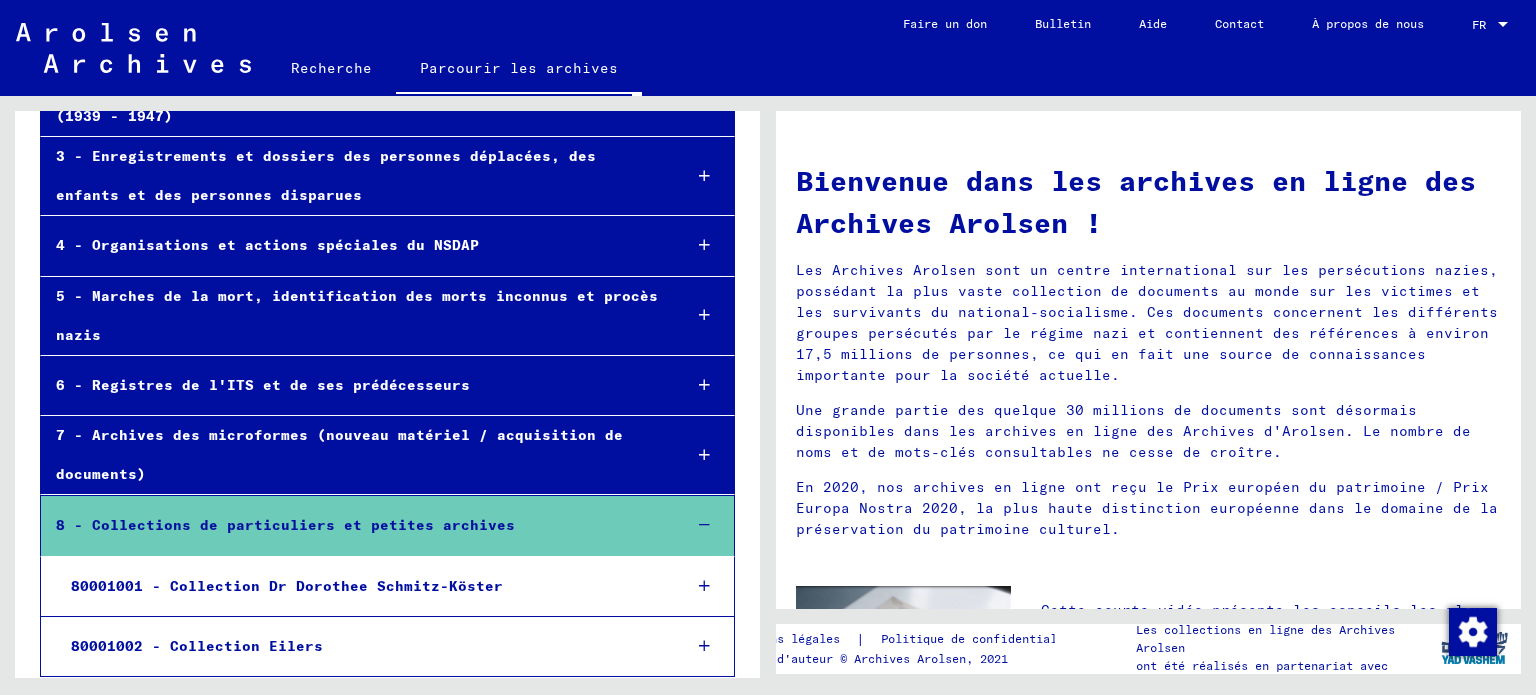 scroll, scrollTop: 369, scrollLeft: 0, axis: vertical 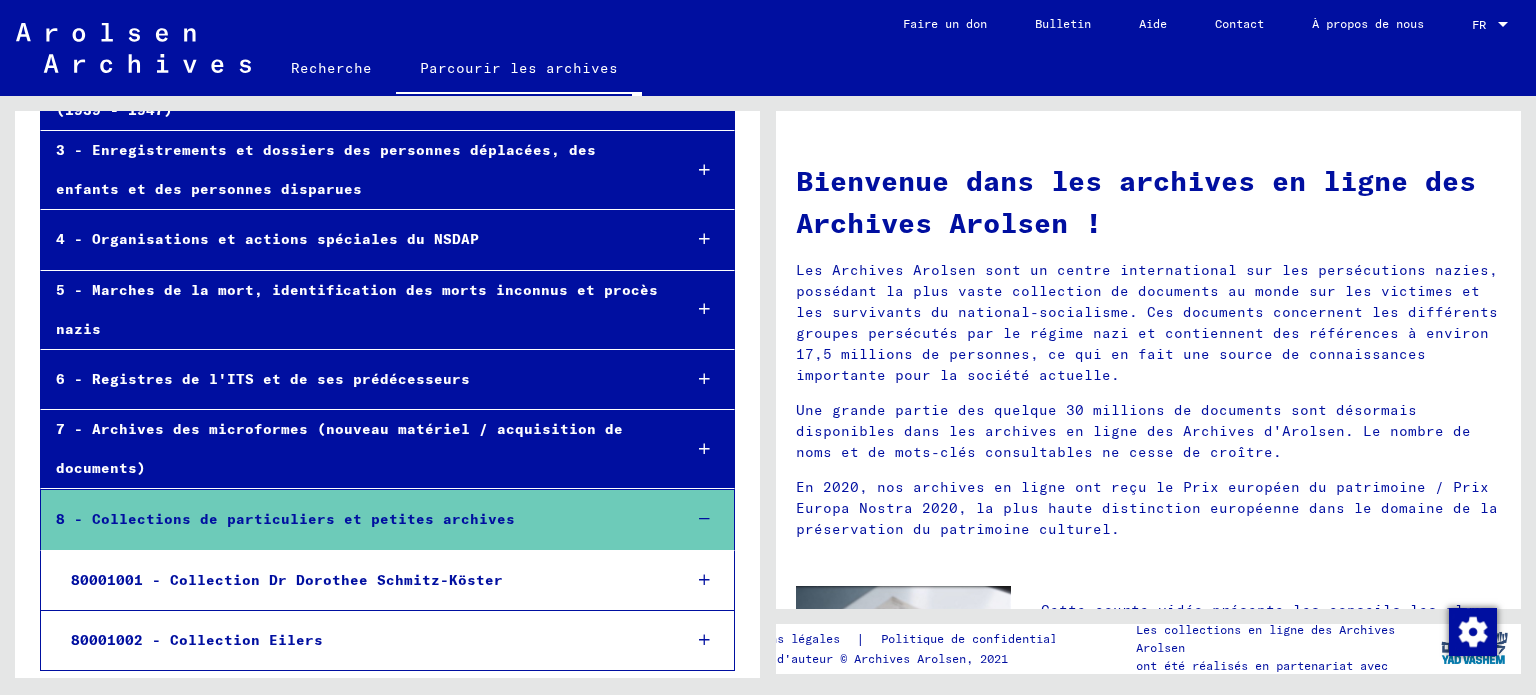 click at bounding box center [704, 449] 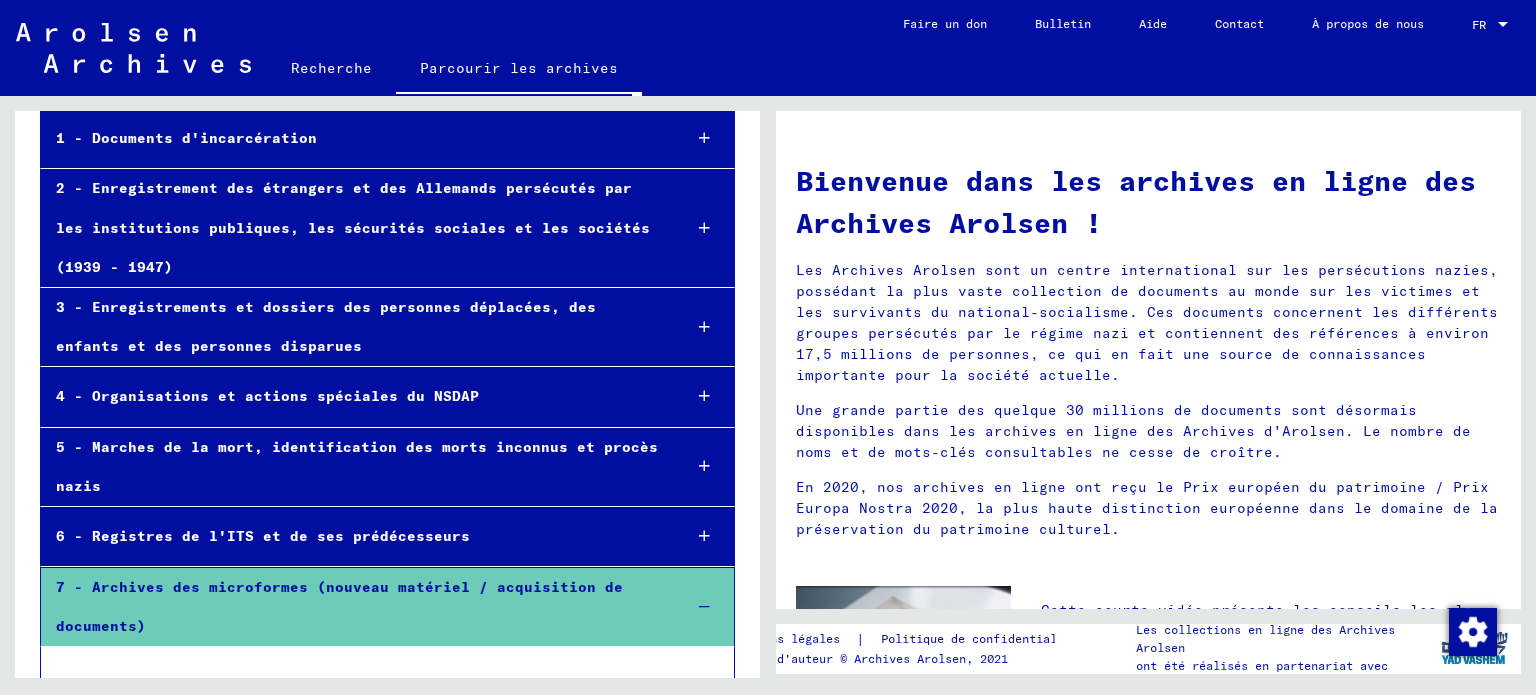 scroll, scrollTop: 0, scrollLeft: 0, axis: both 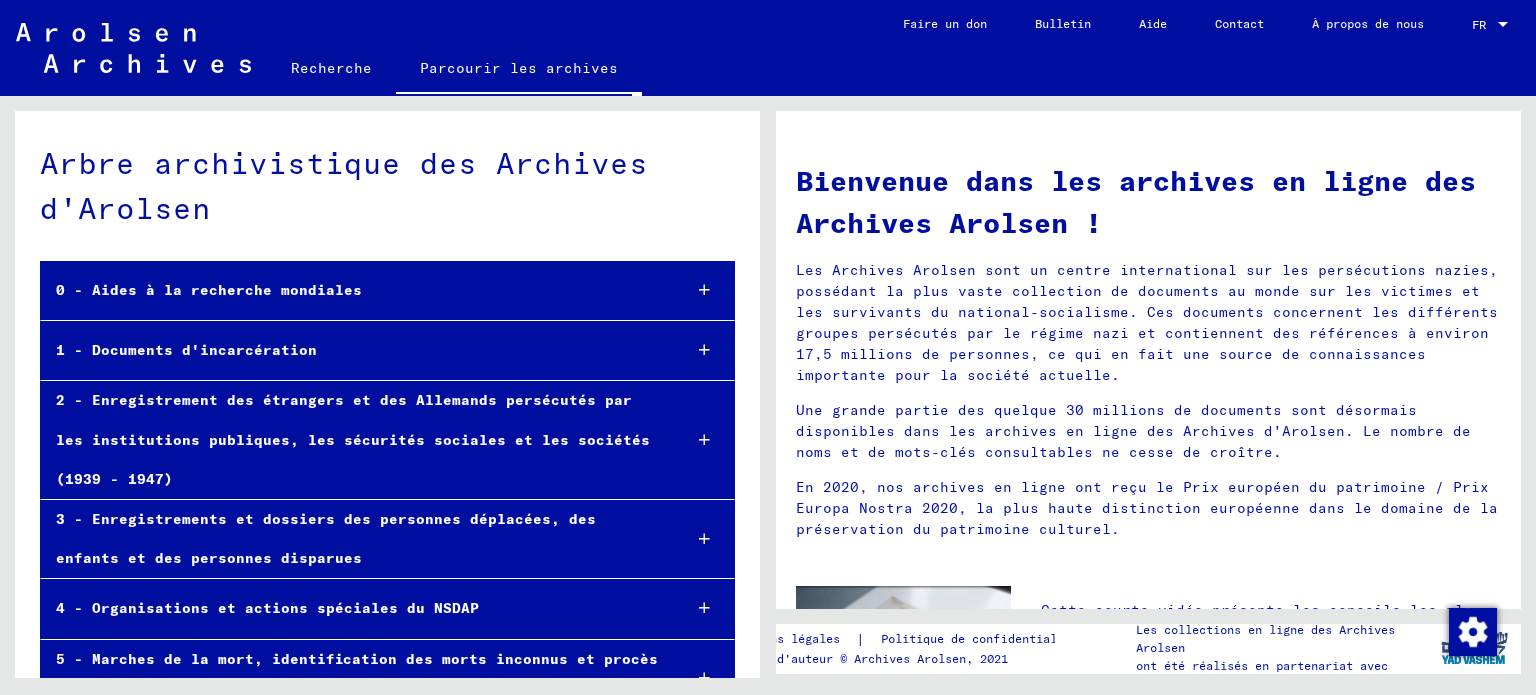 click on "Recherche" 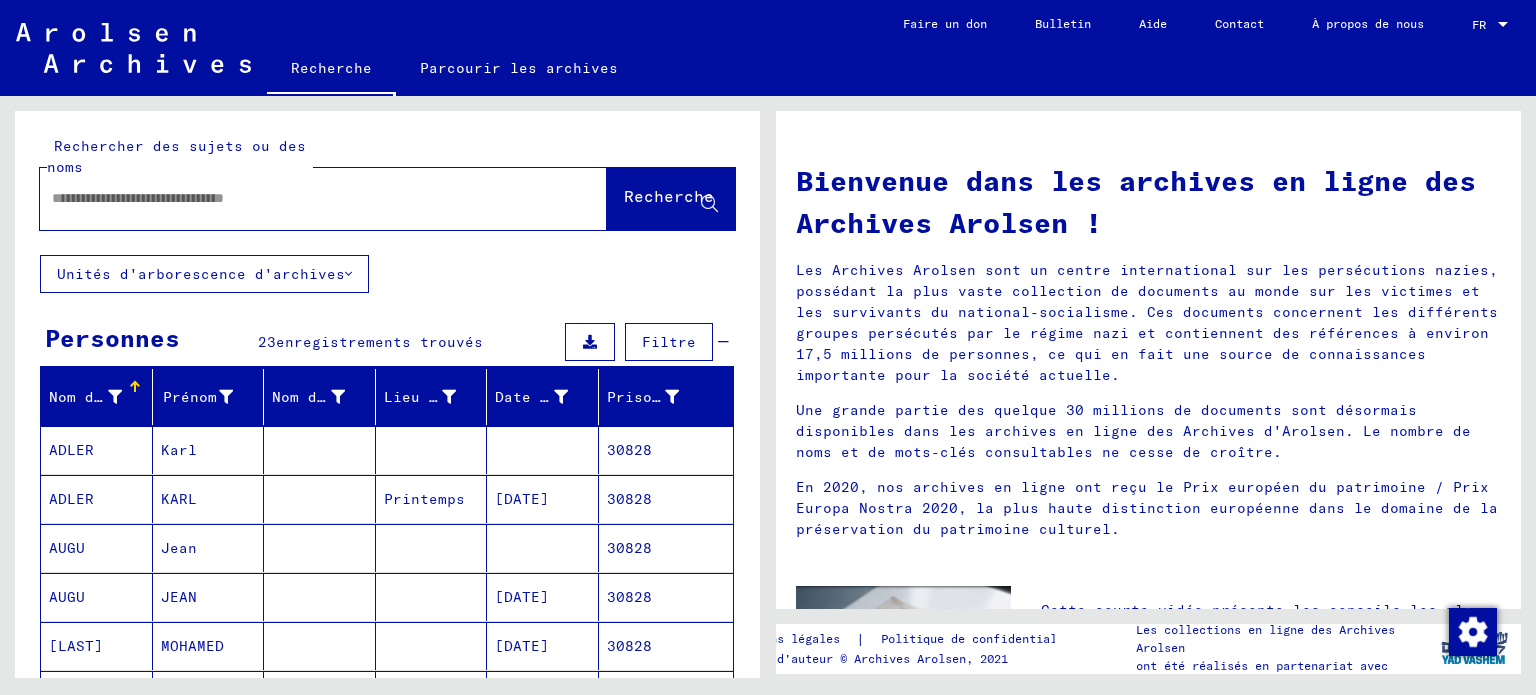 click at bounding box center [299, 198] 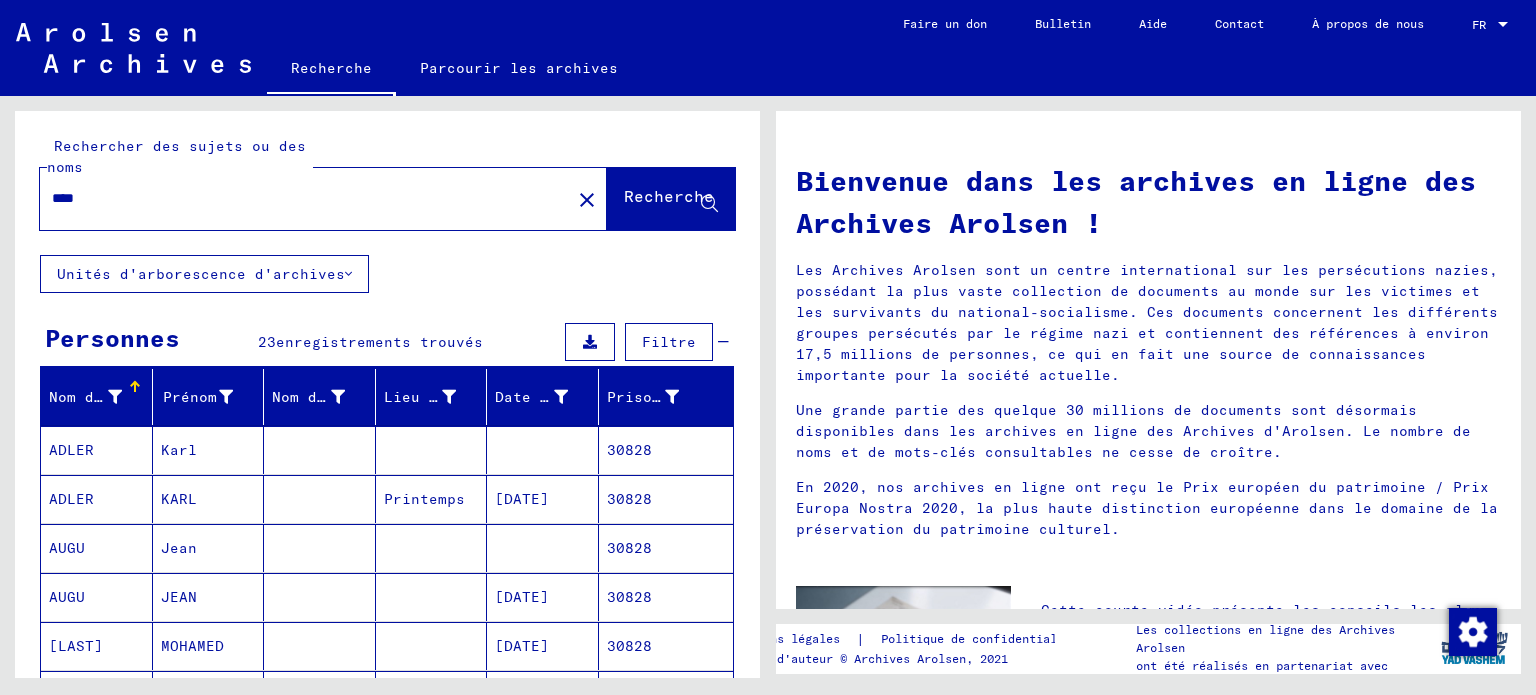 type on "****" 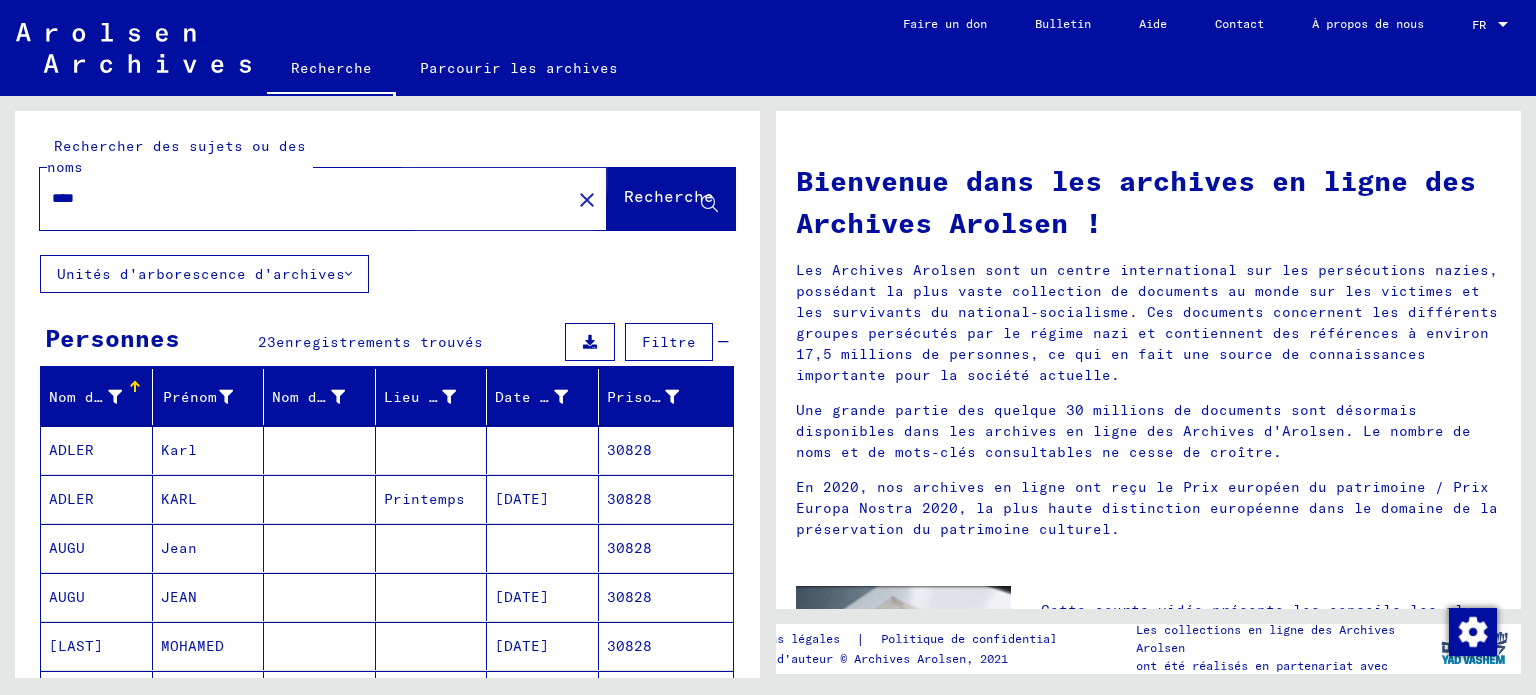 click on "Recherche" 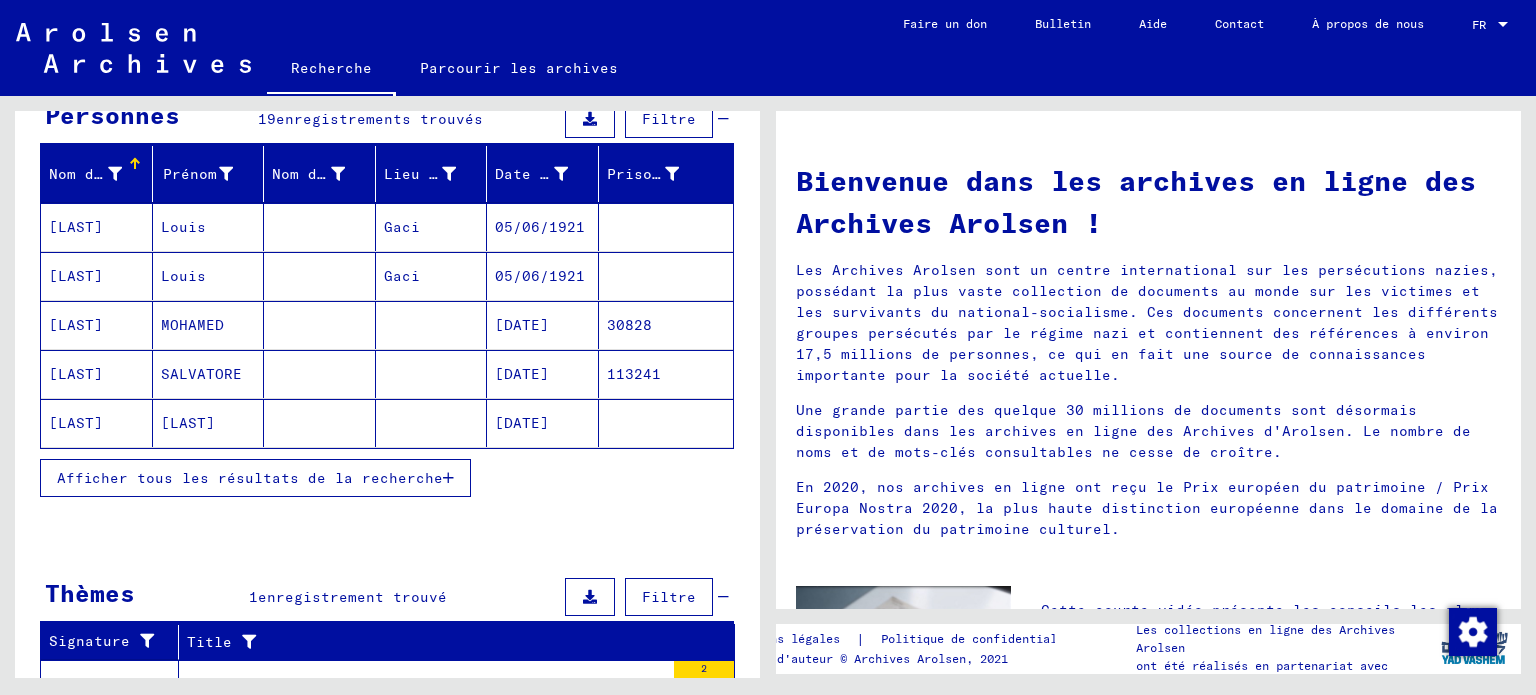 scroll, scrollTop: 300, scrollLeft: 0, axis: vertical 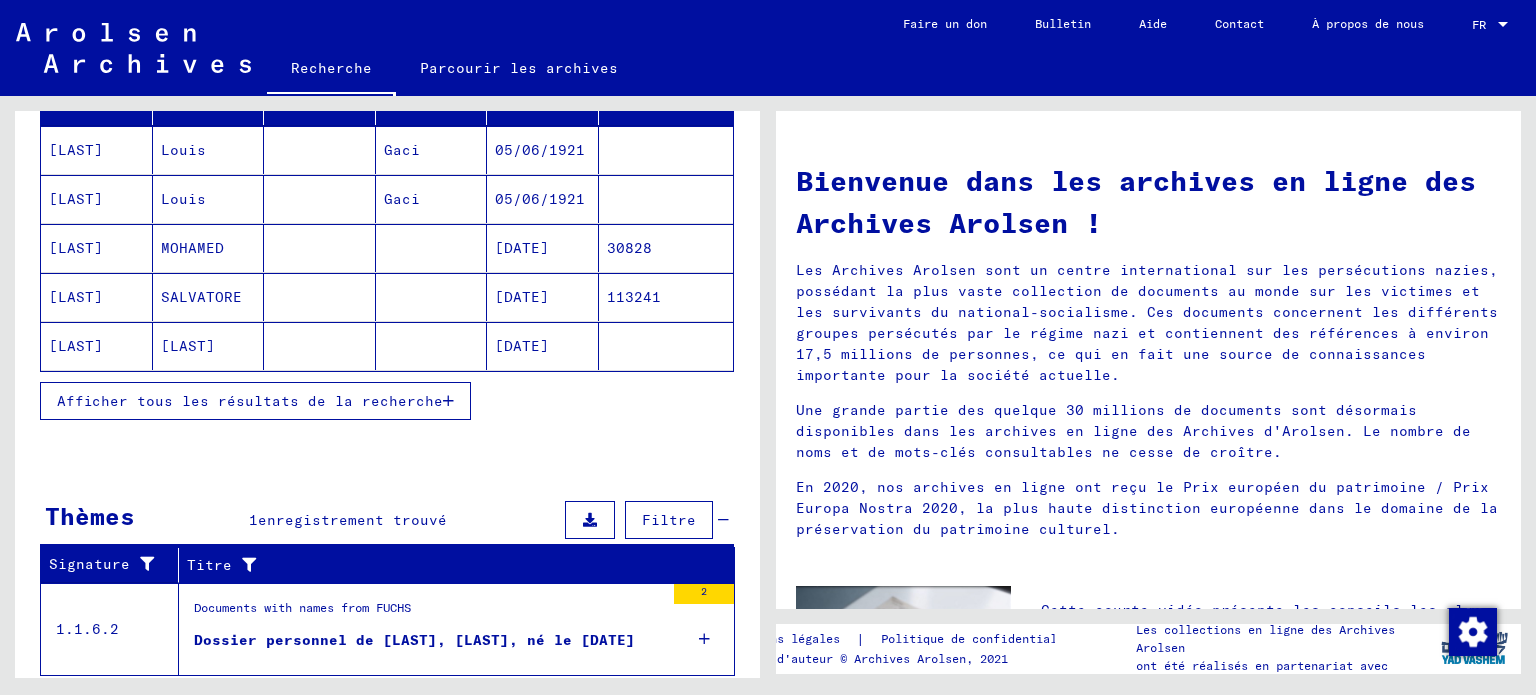 click on "Afficher tous les résultats de la recherche" at bounding box center (250, 401) 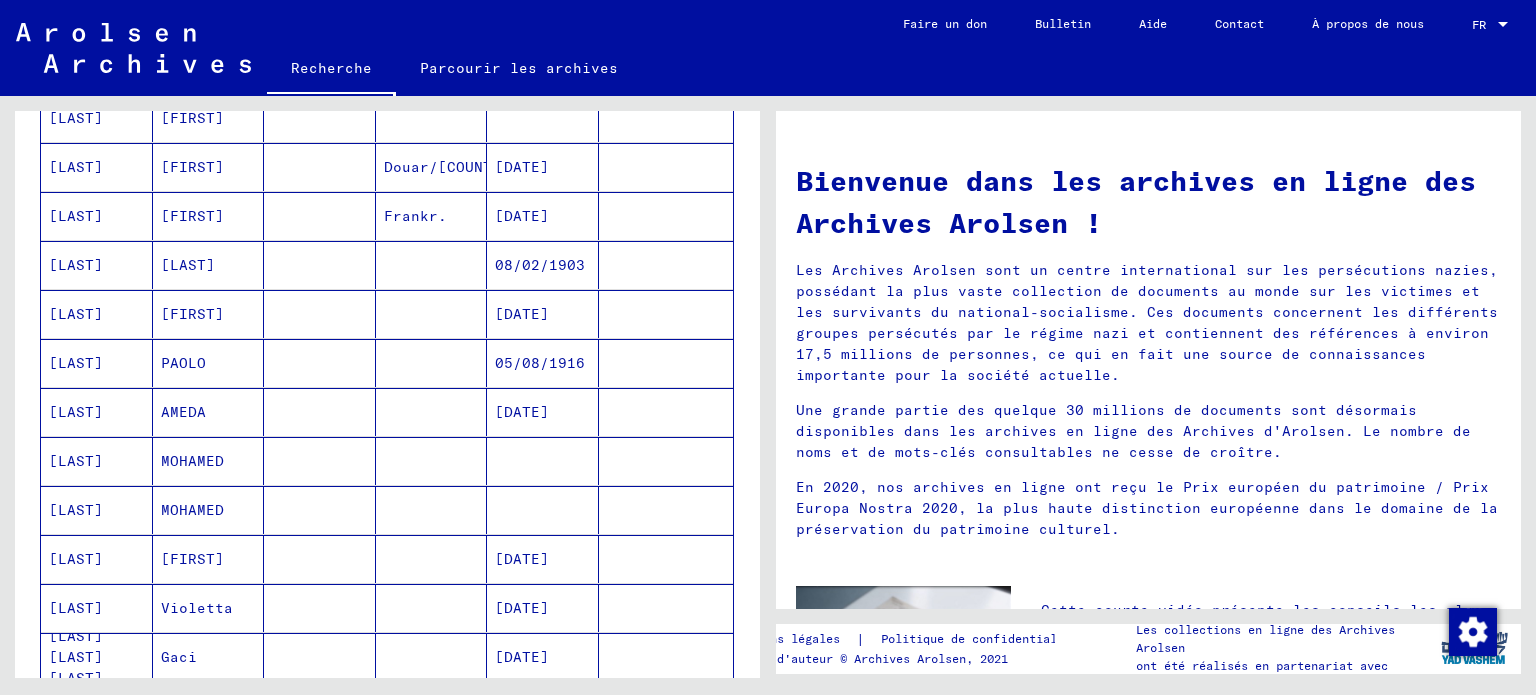 scroll, scrollTop: 600, scrollLeft: 0, axis: vertical 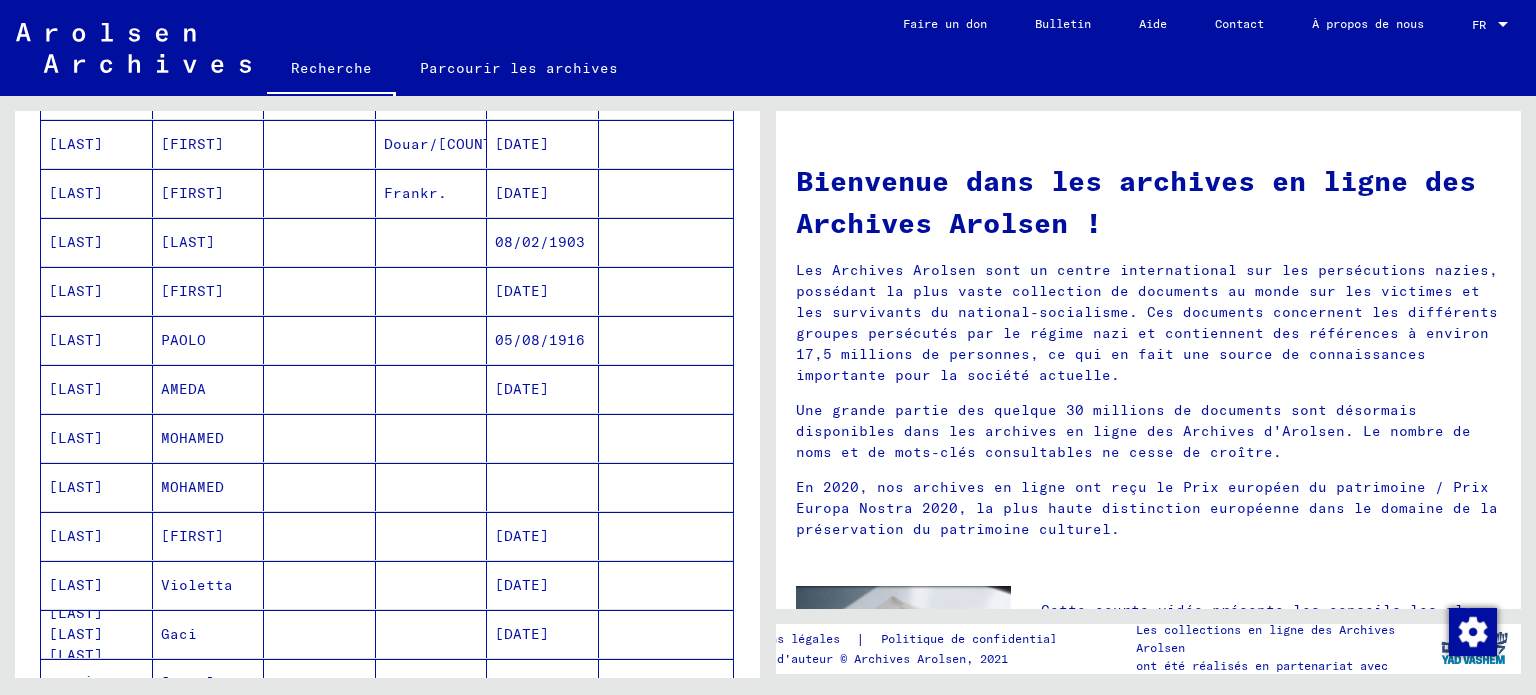 click on "MOHAMED" at bounding box center (192, 536) 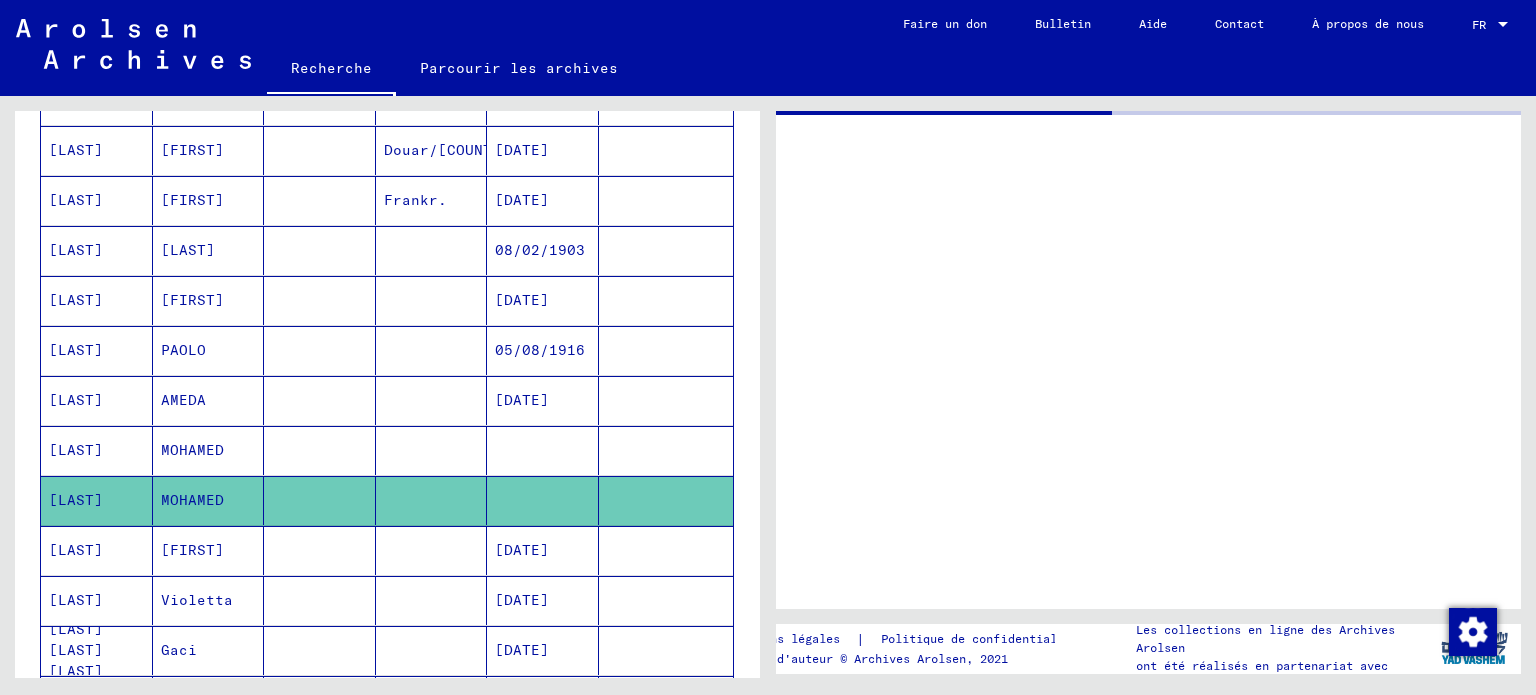 scroll, scrollTop: 604, scrollLeft: 0, axis: vertical 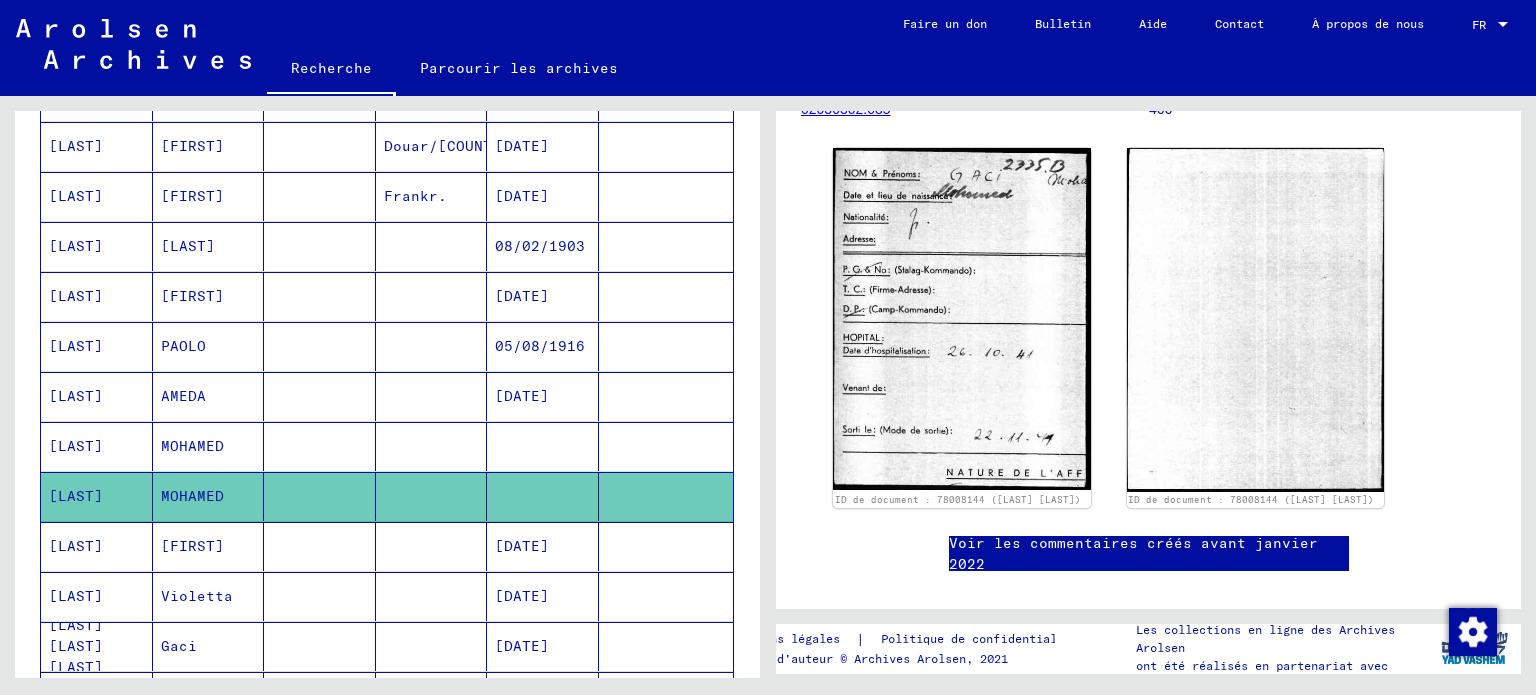 click on "MOHAMED" at bounding box center (192, 496) 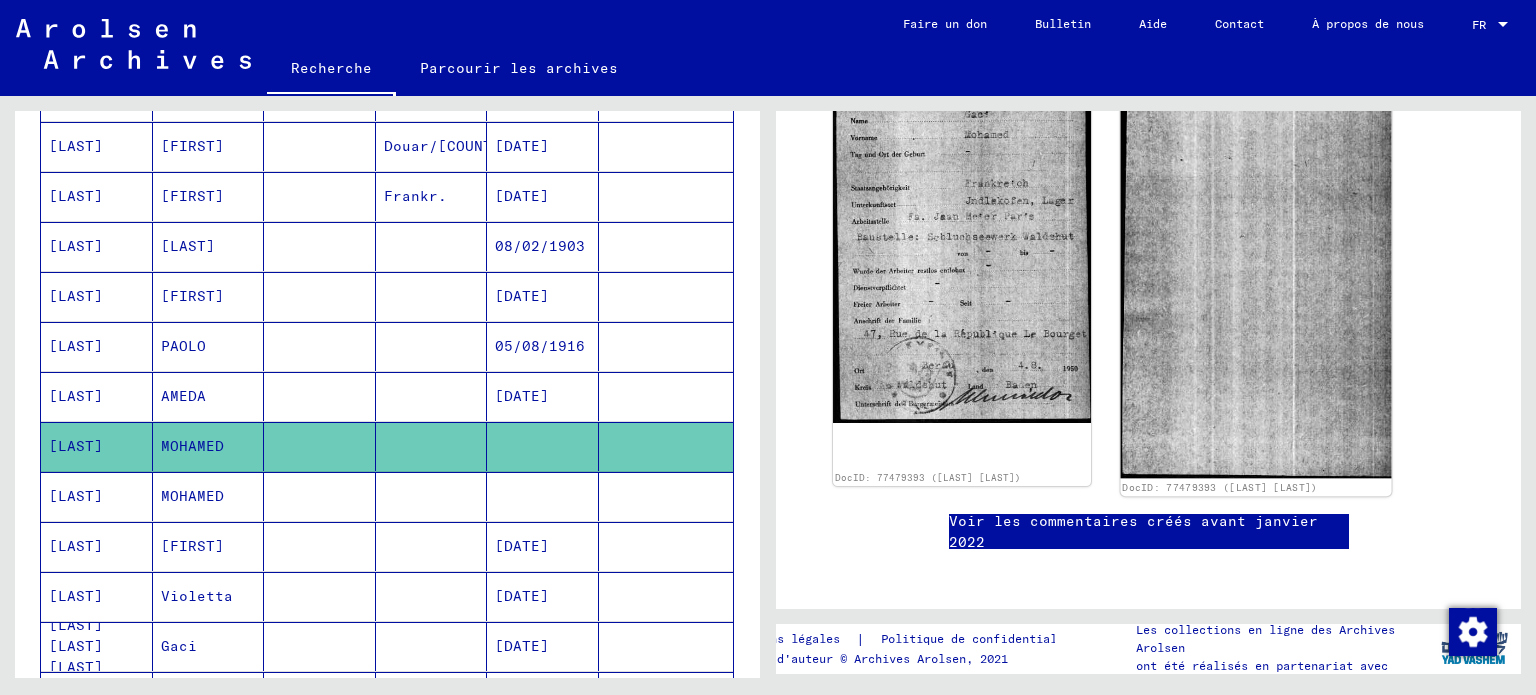 scroll, scrollTop: 400, scrollLeft: 0, axis: vertical 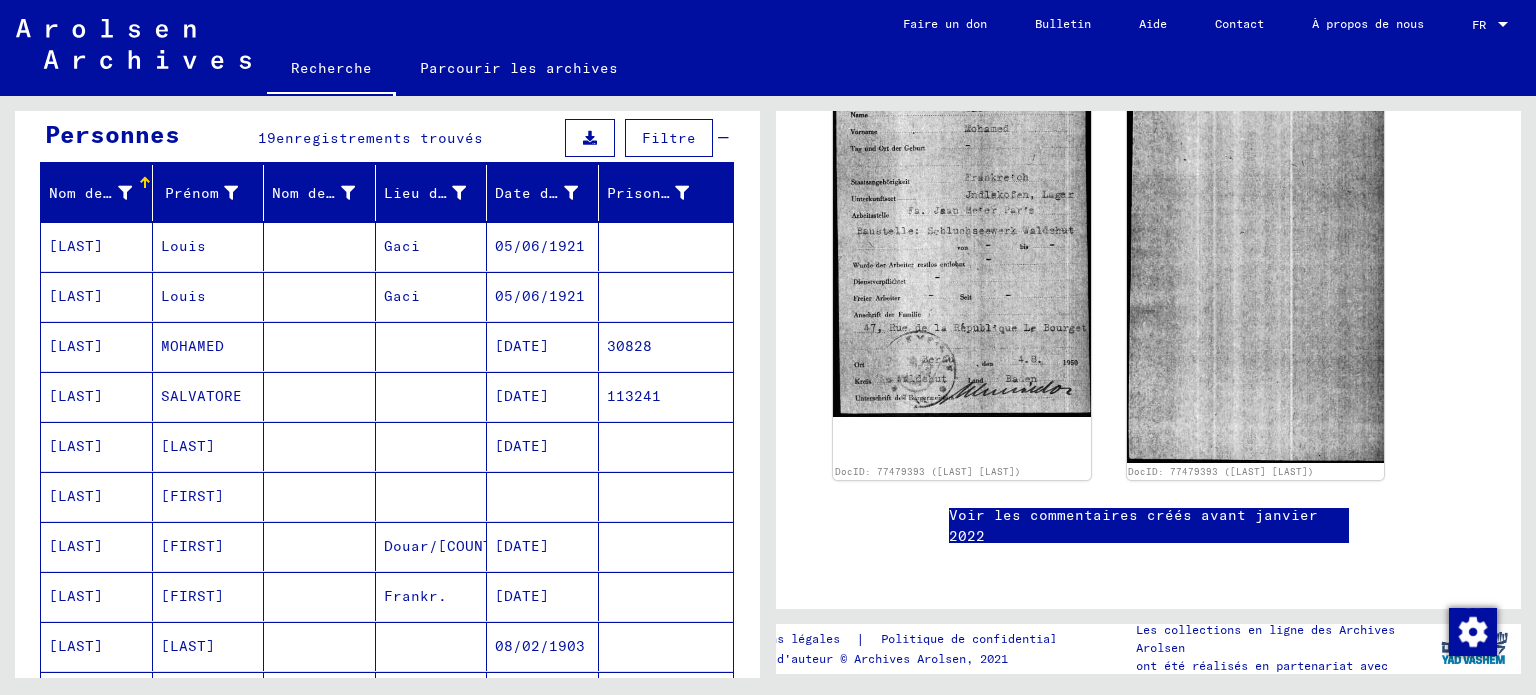 click on "MOHAMED" at bounding box center (201, 396) 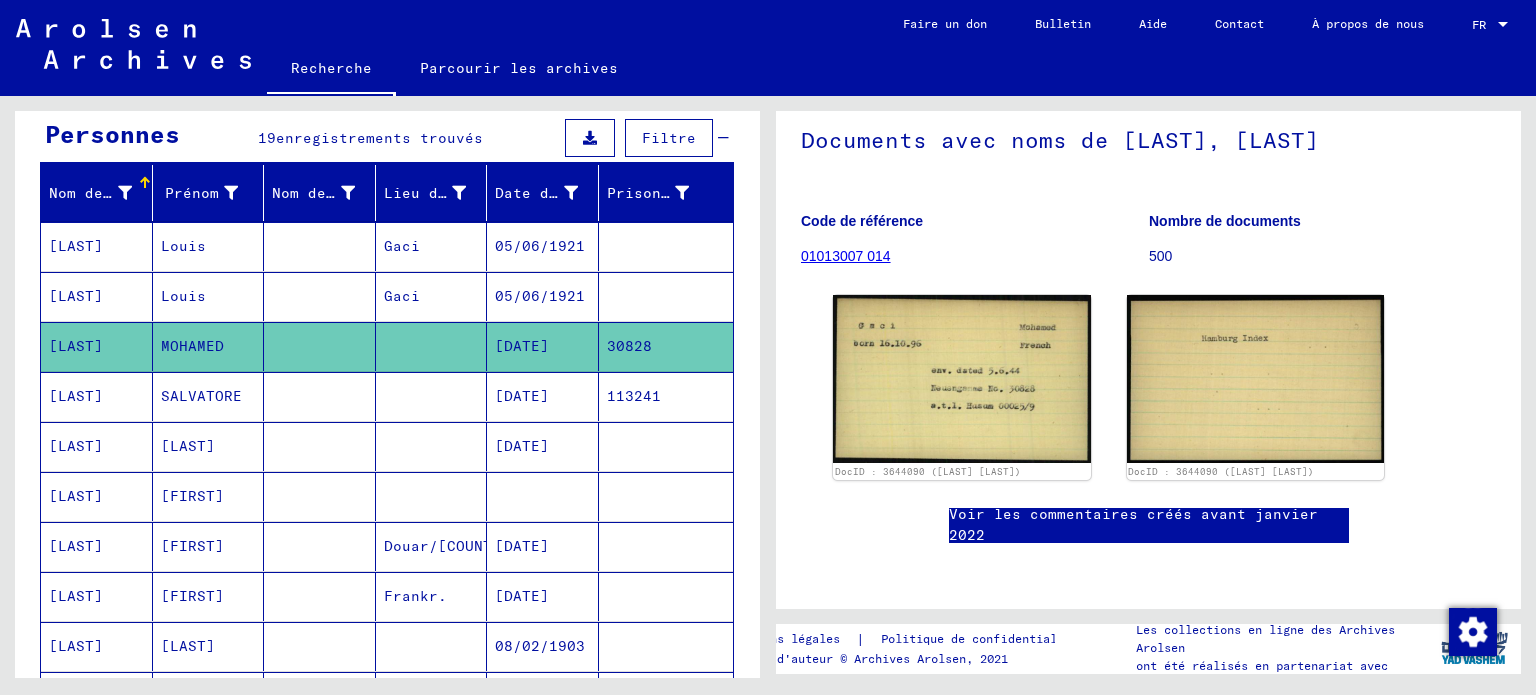 scroll, scrollTop: 300, scrollLeft: 0, axis: vertical 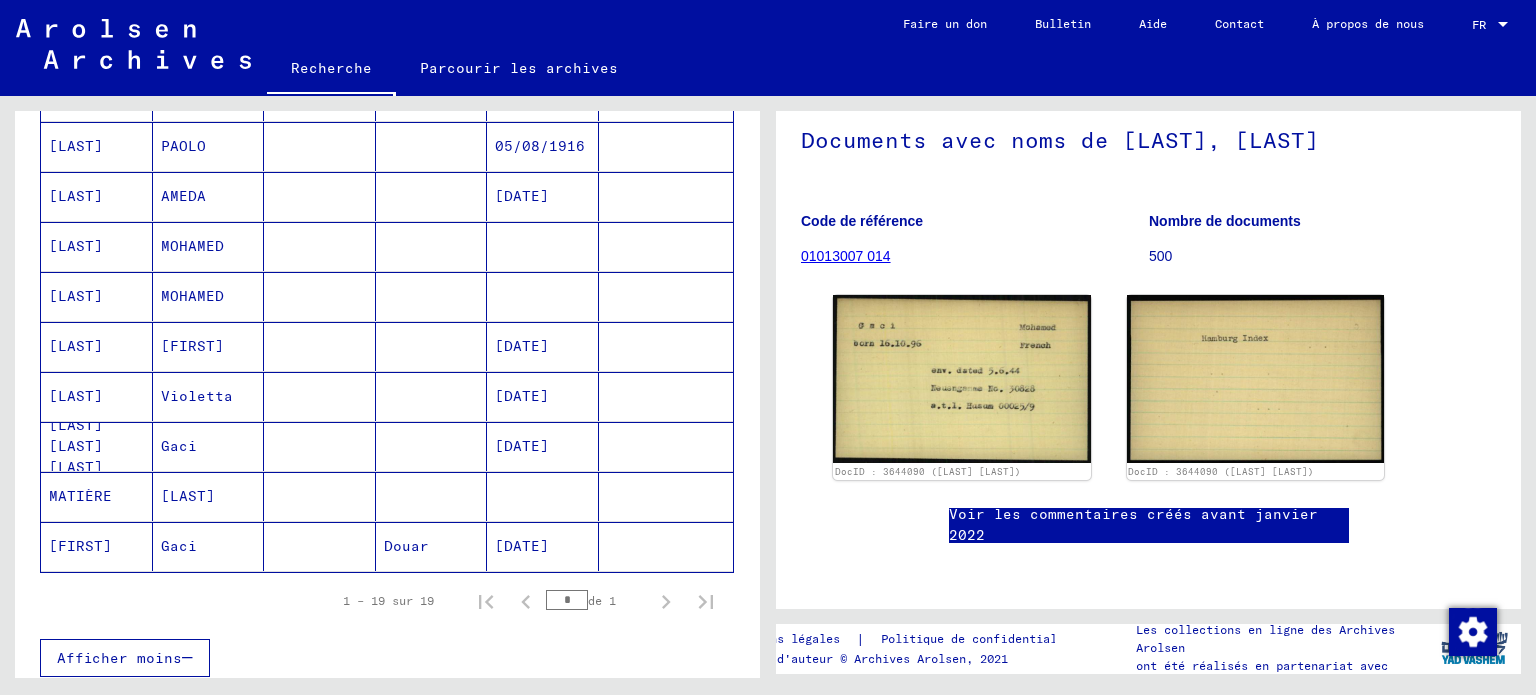 click on "Gaci" at bounding box center [188, 496] 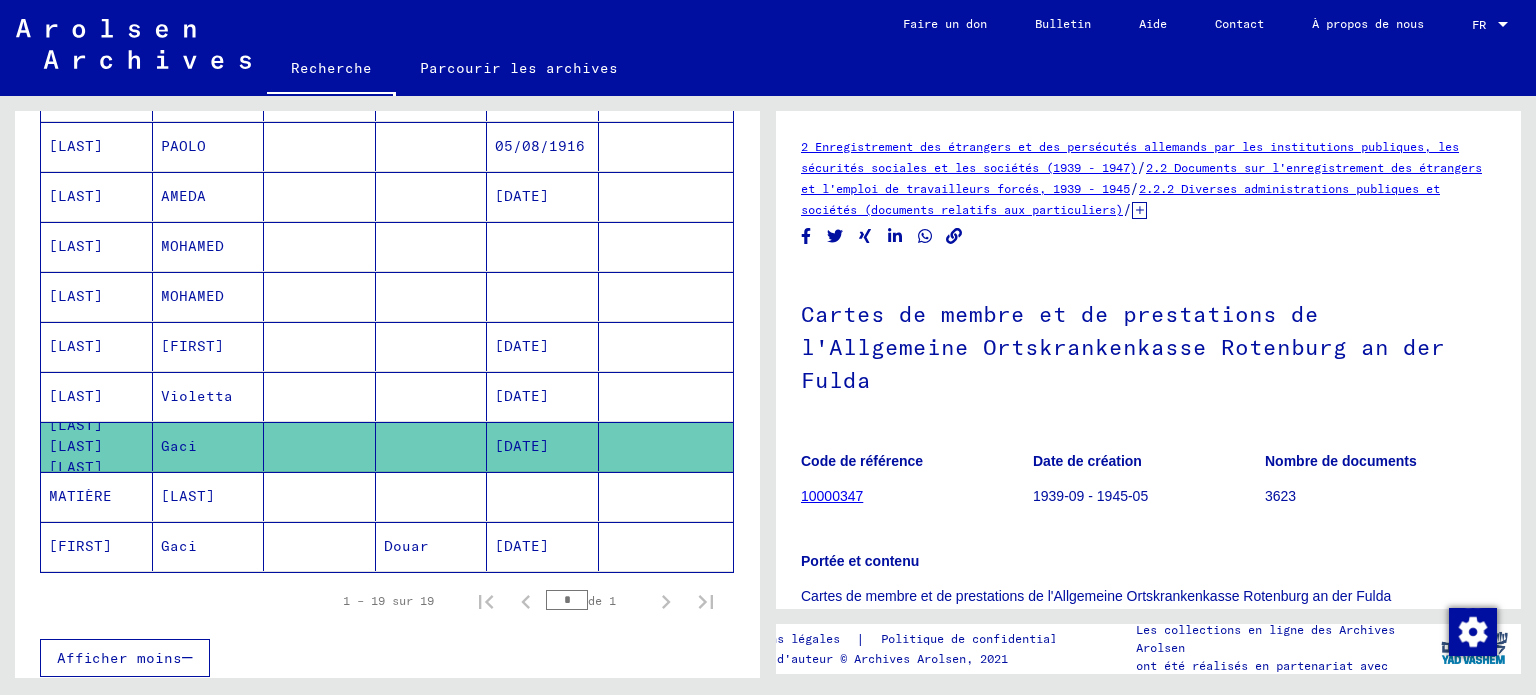 scroll, scrollTop: 0, scrollLeft: 0, axis: both 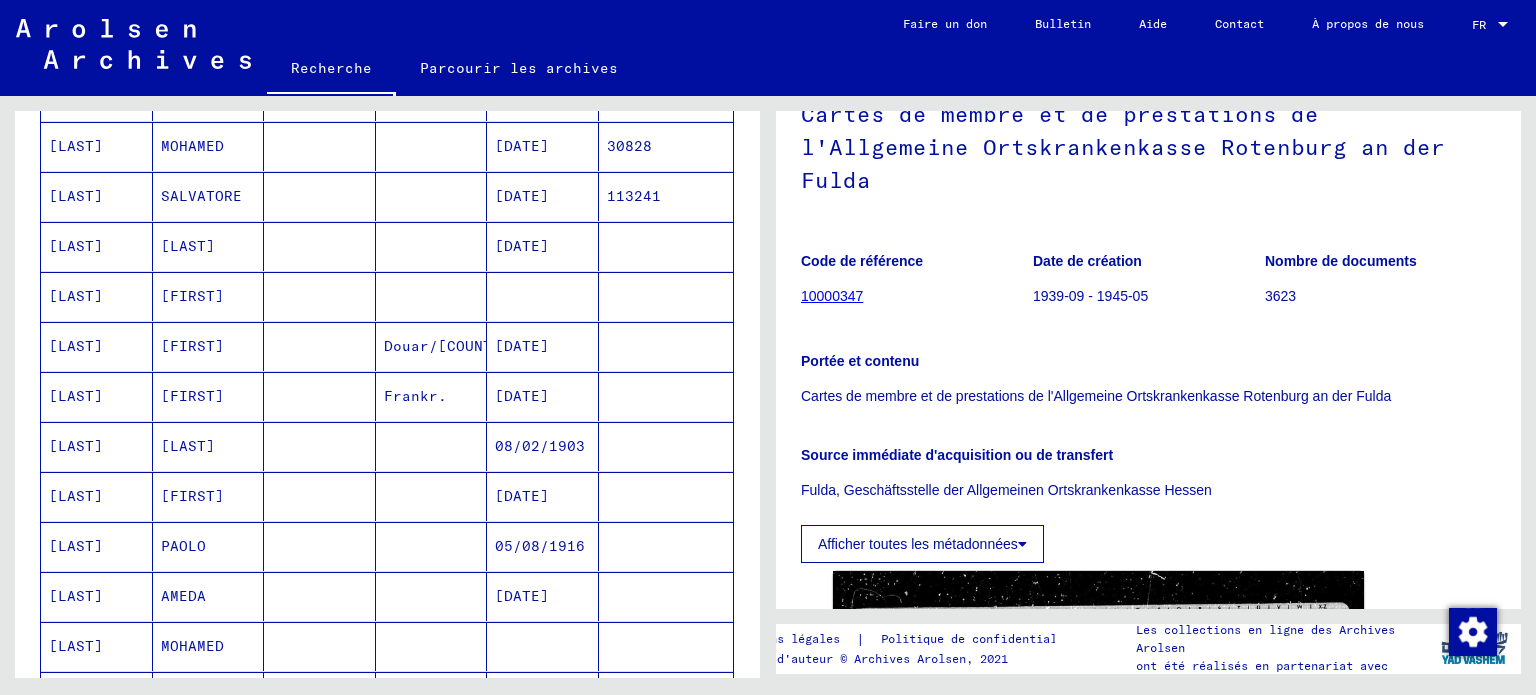 click on "[LAST]" at bounding box center (192, 496) 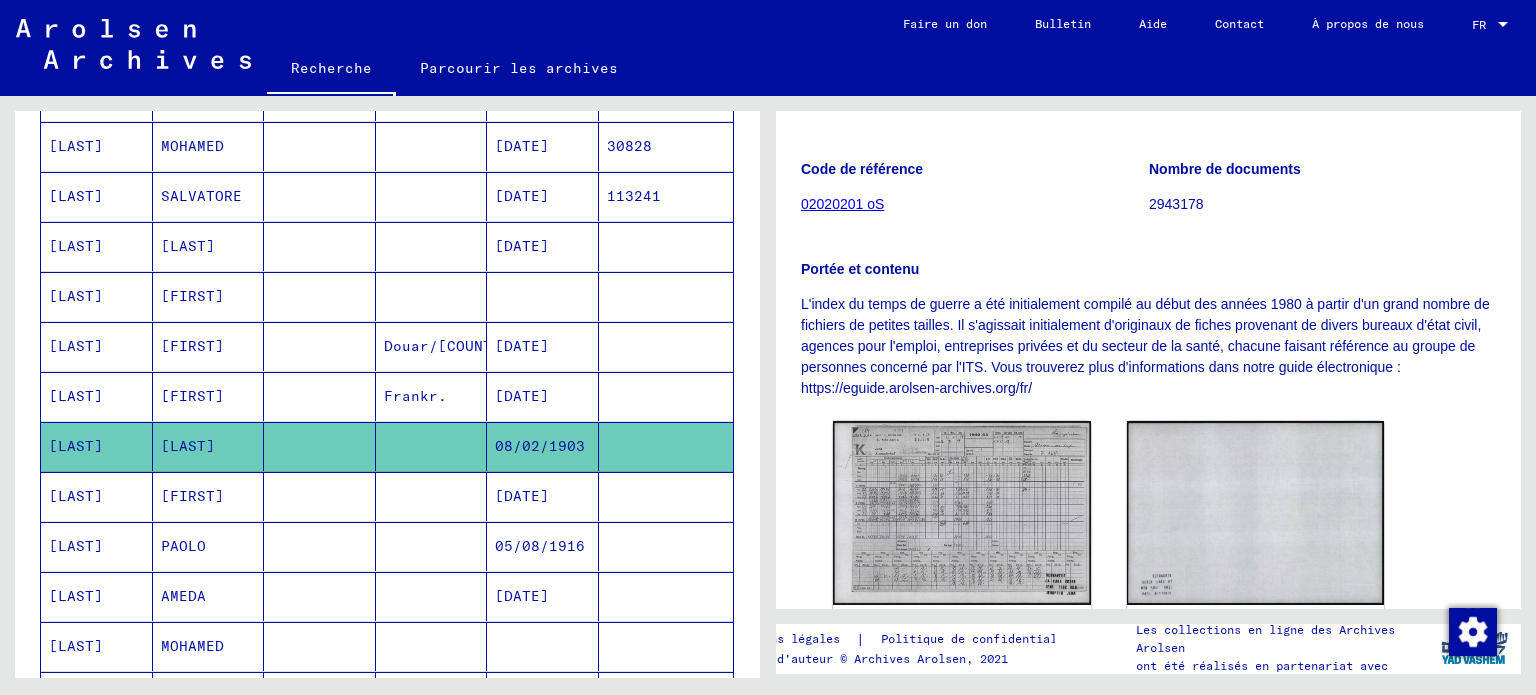 scroll, scrollTop: 300, scrollLeft: 0, axis: vertical 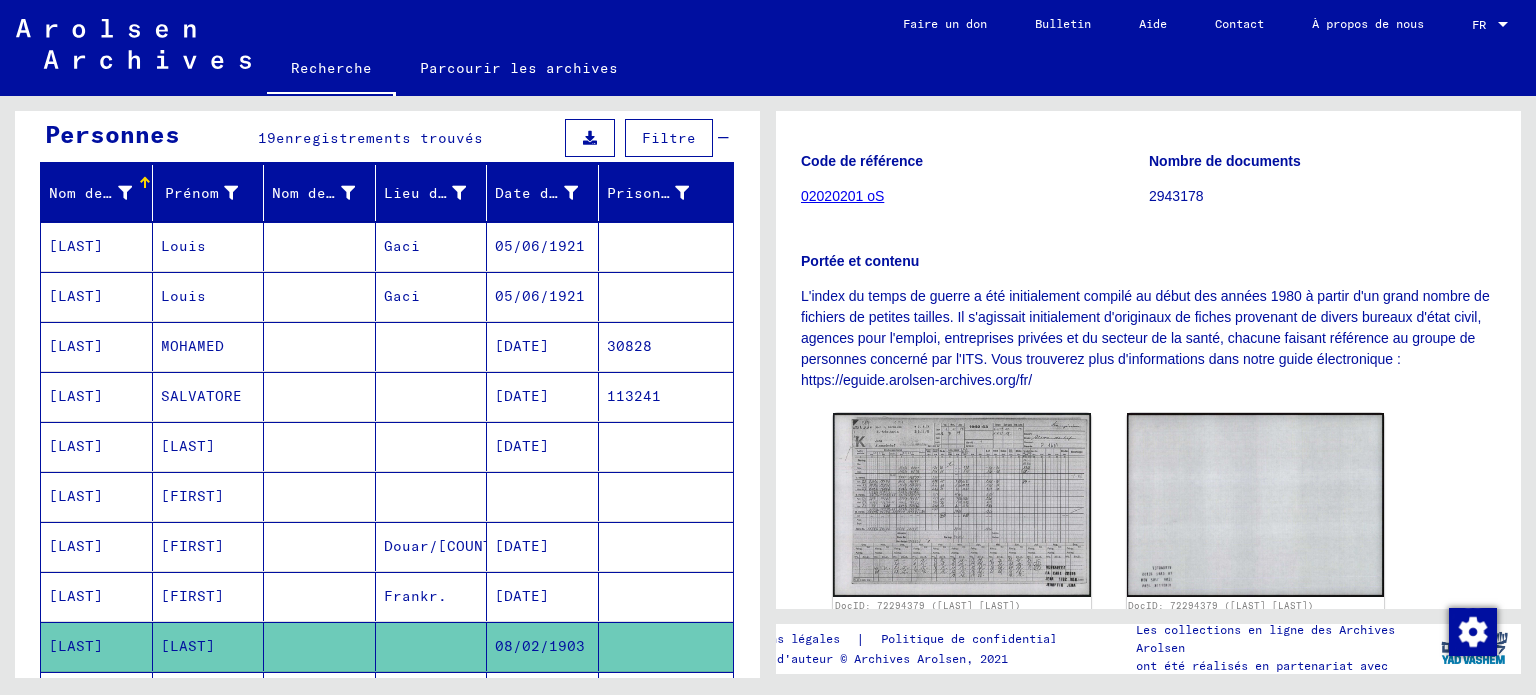 click on "MOHAMED" at bounding box center [201, 396] 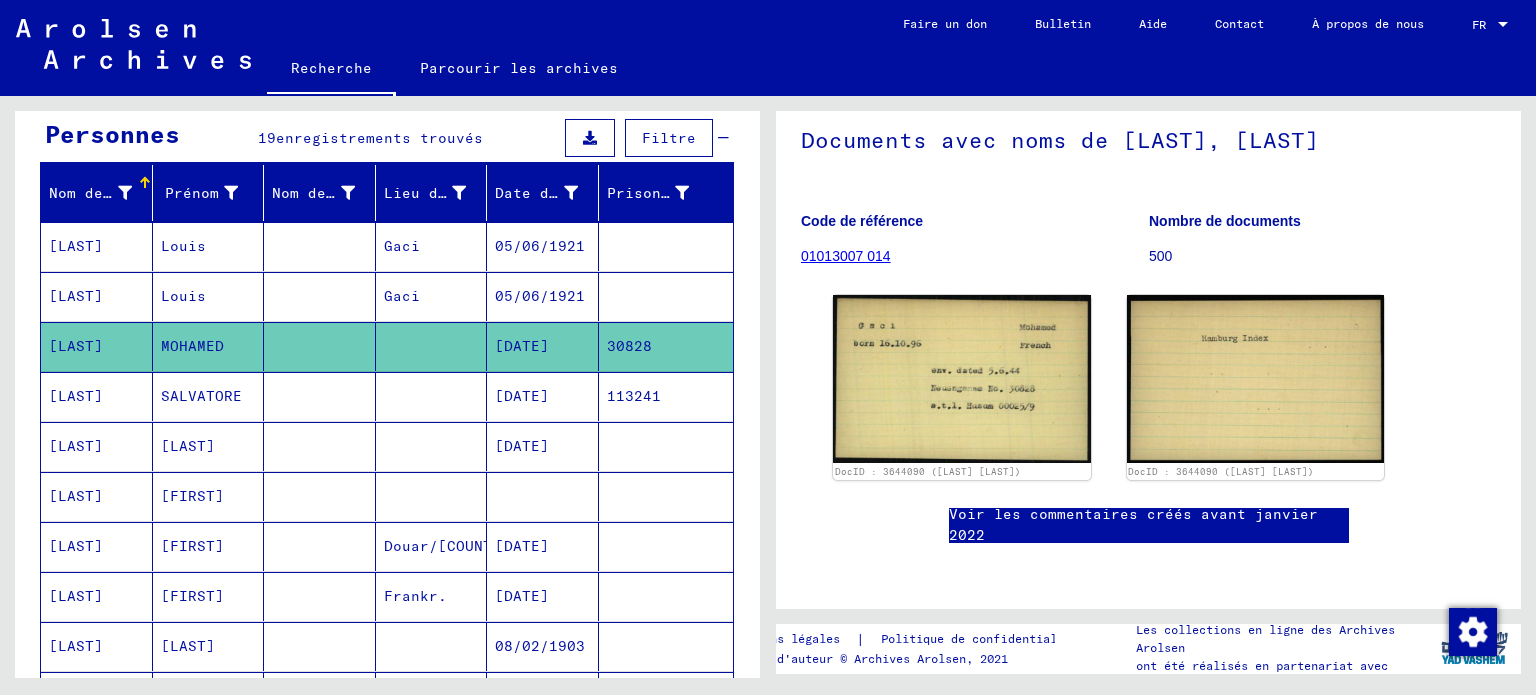 scroll, scrollTop: 200, scrollLeft: 0, axis: vertical 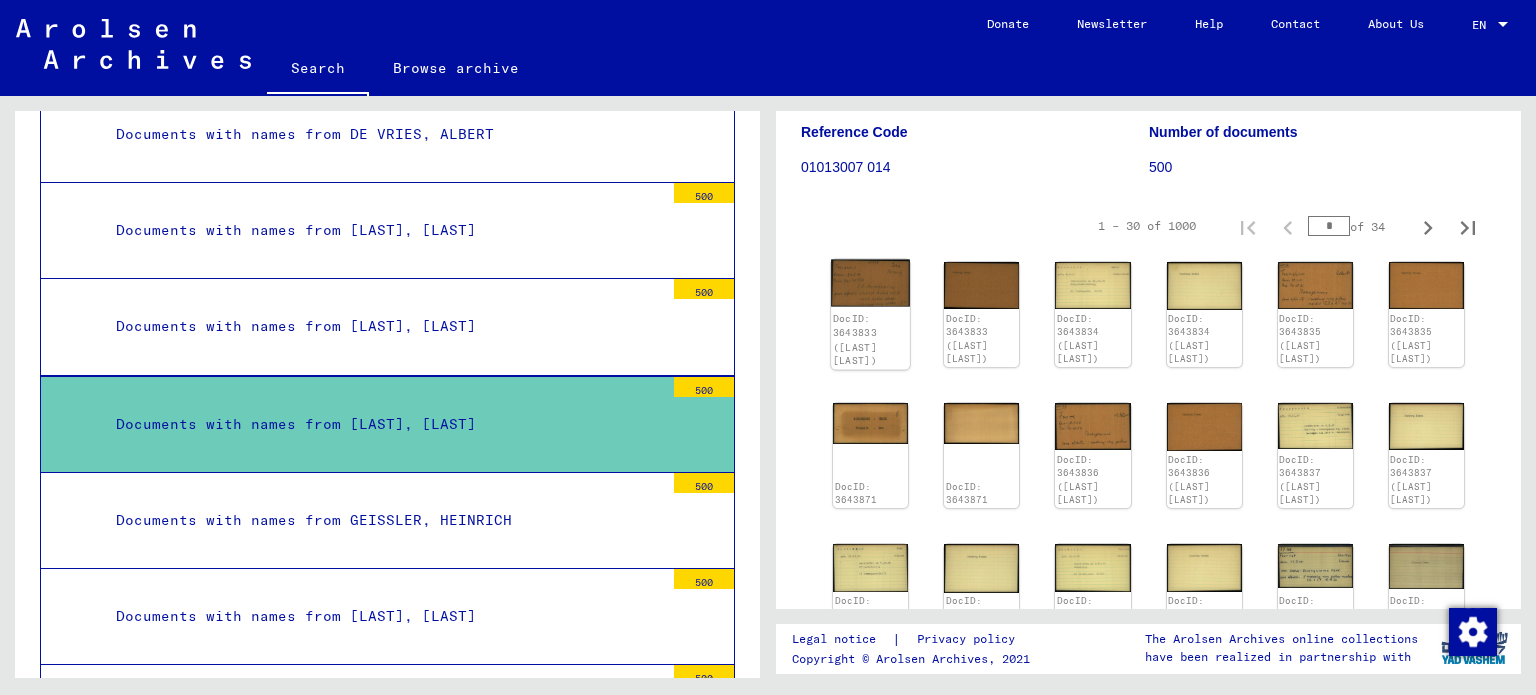 click 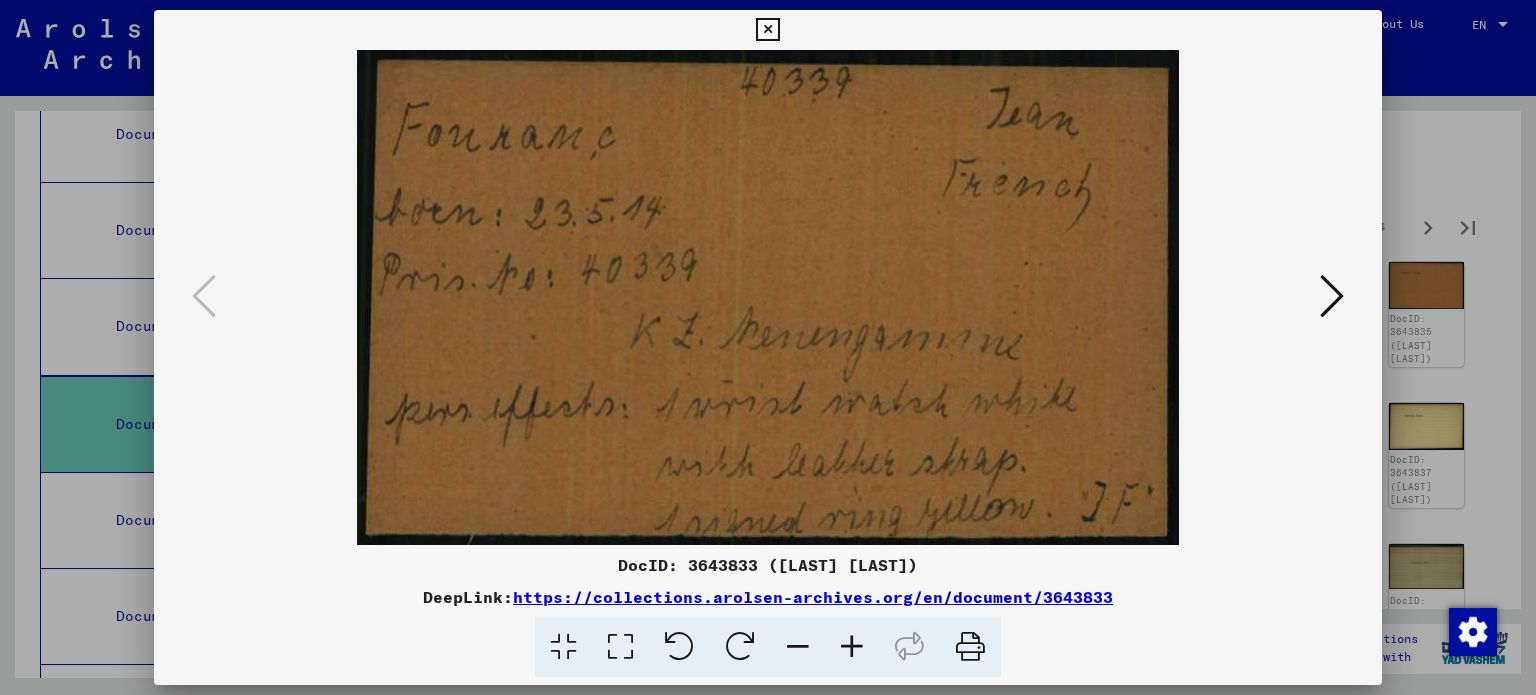 click at bounding box center [767, 30] 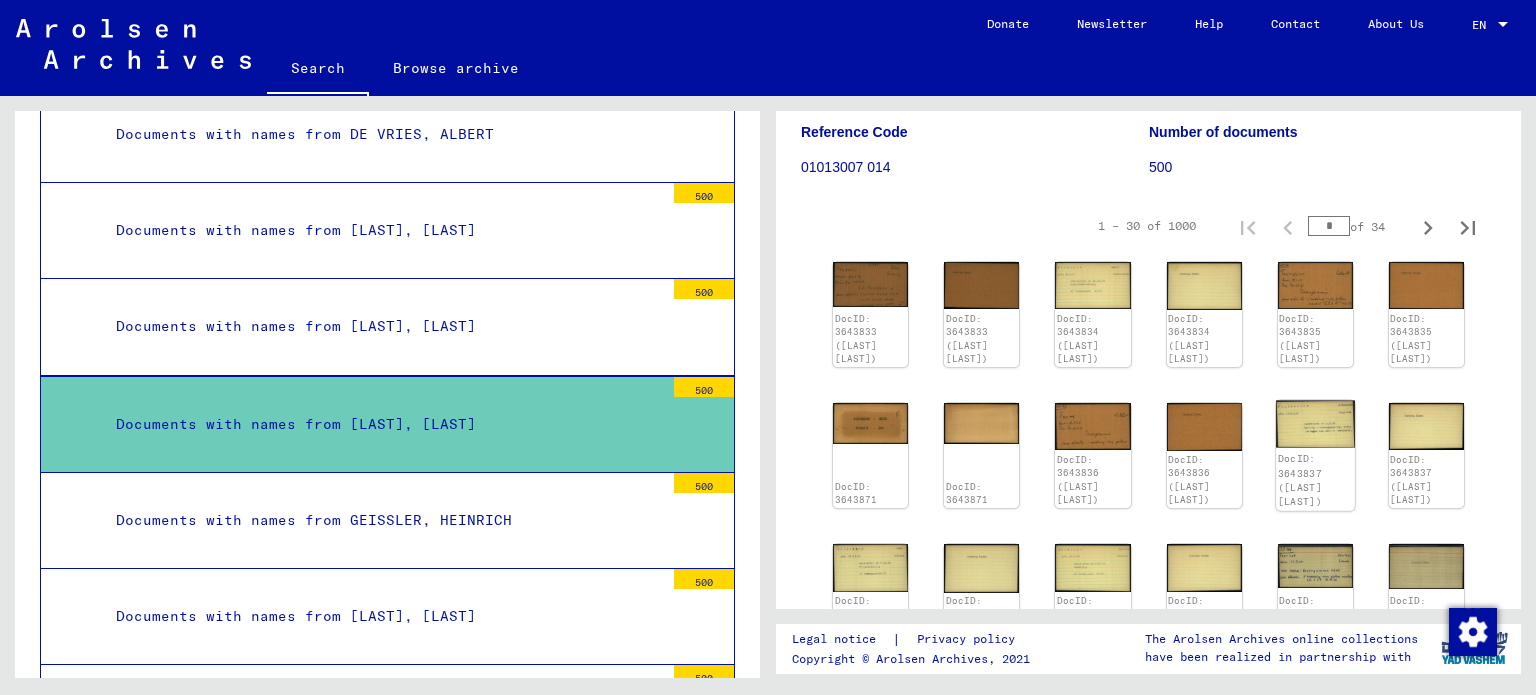 click 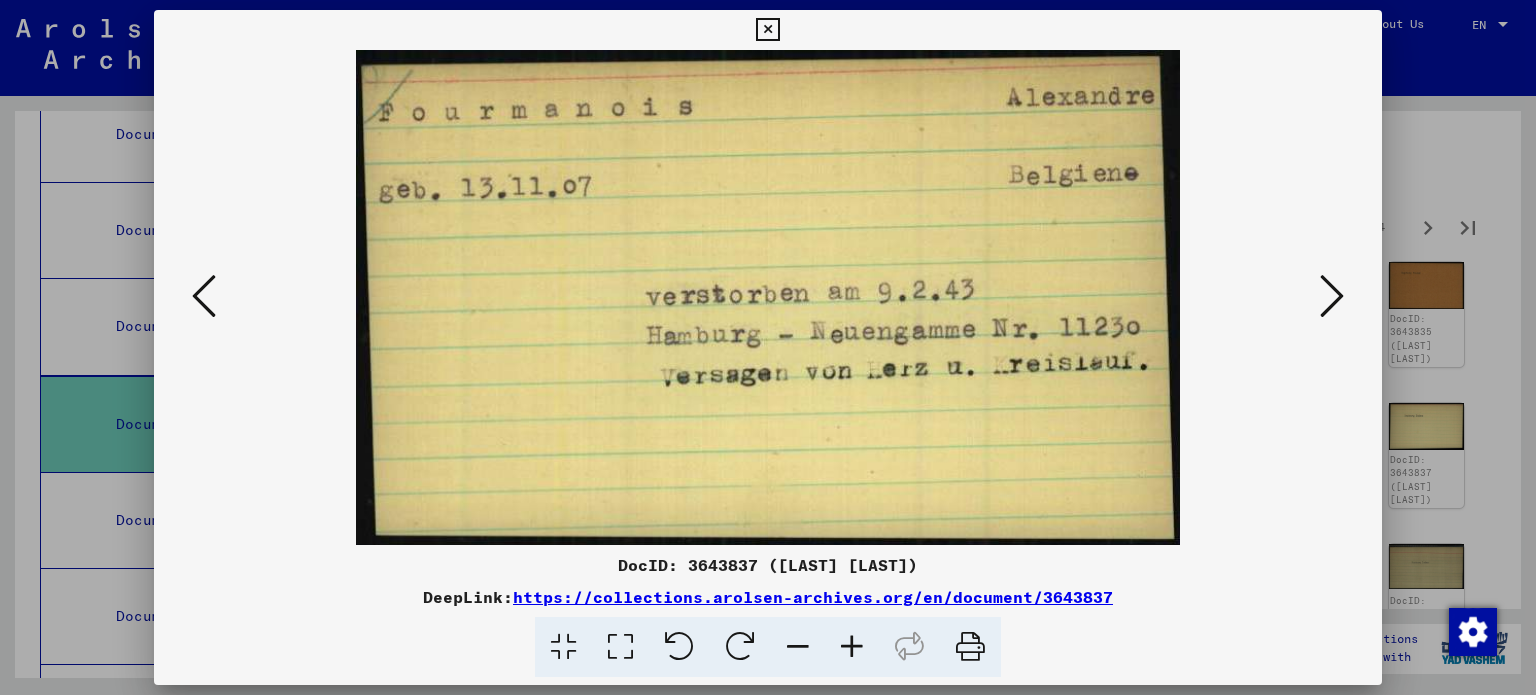 click at bounding box center [767, 30] 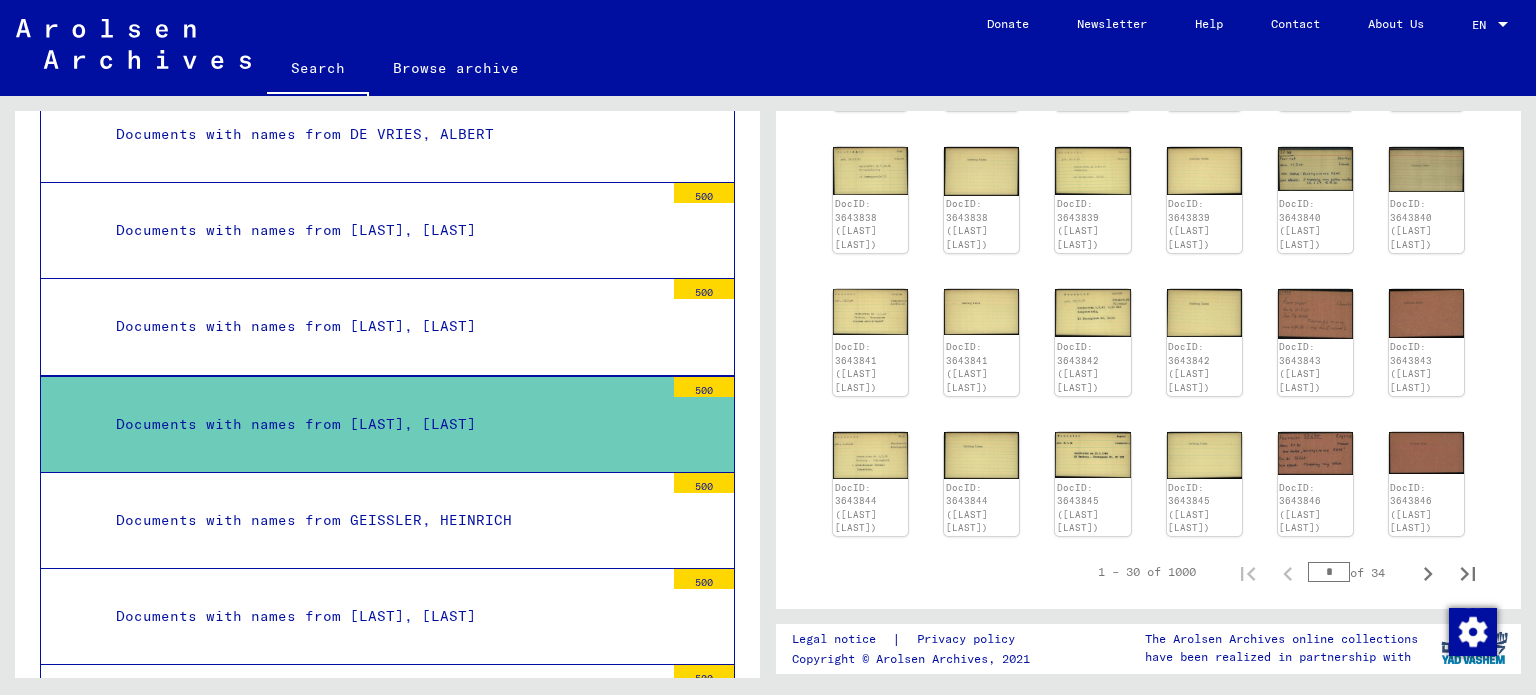 scroll, scrollTop: 600, scrollLeft: 0, axis: vertical 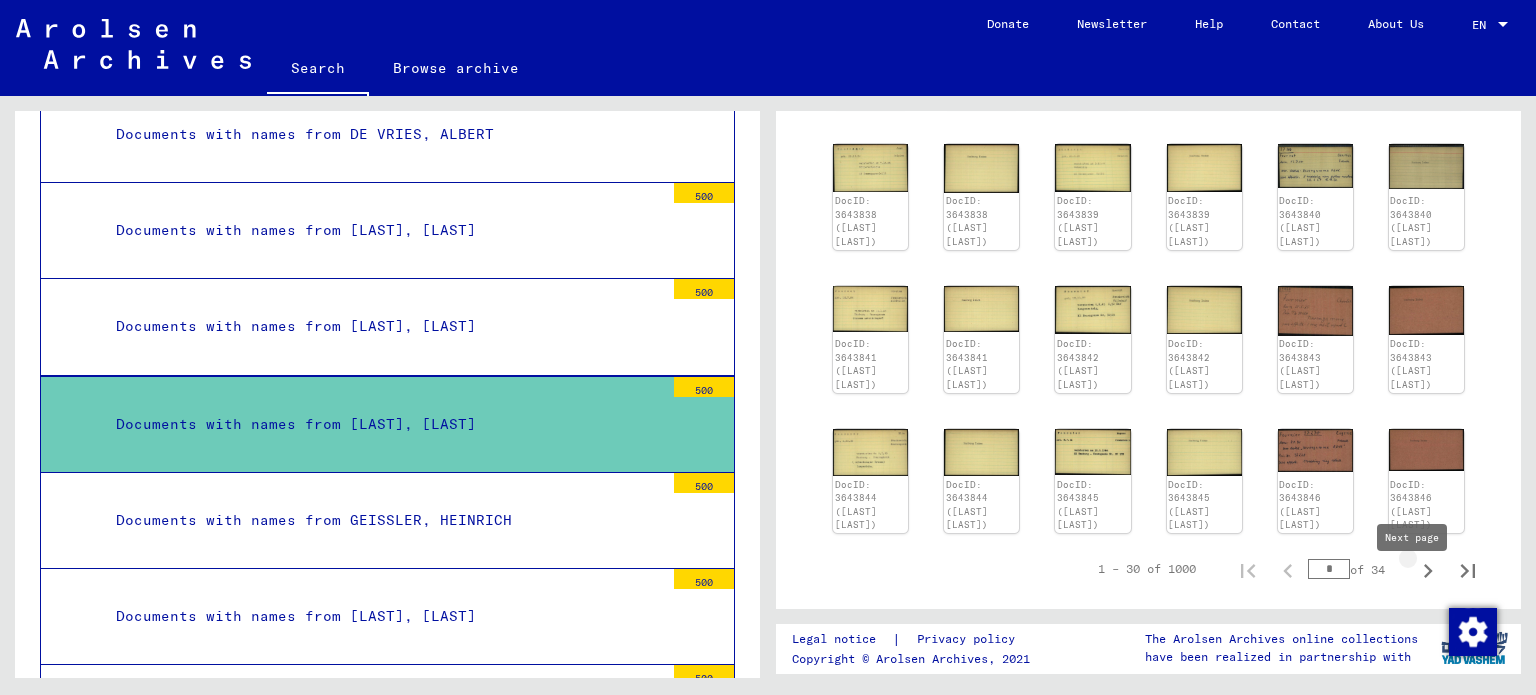 click 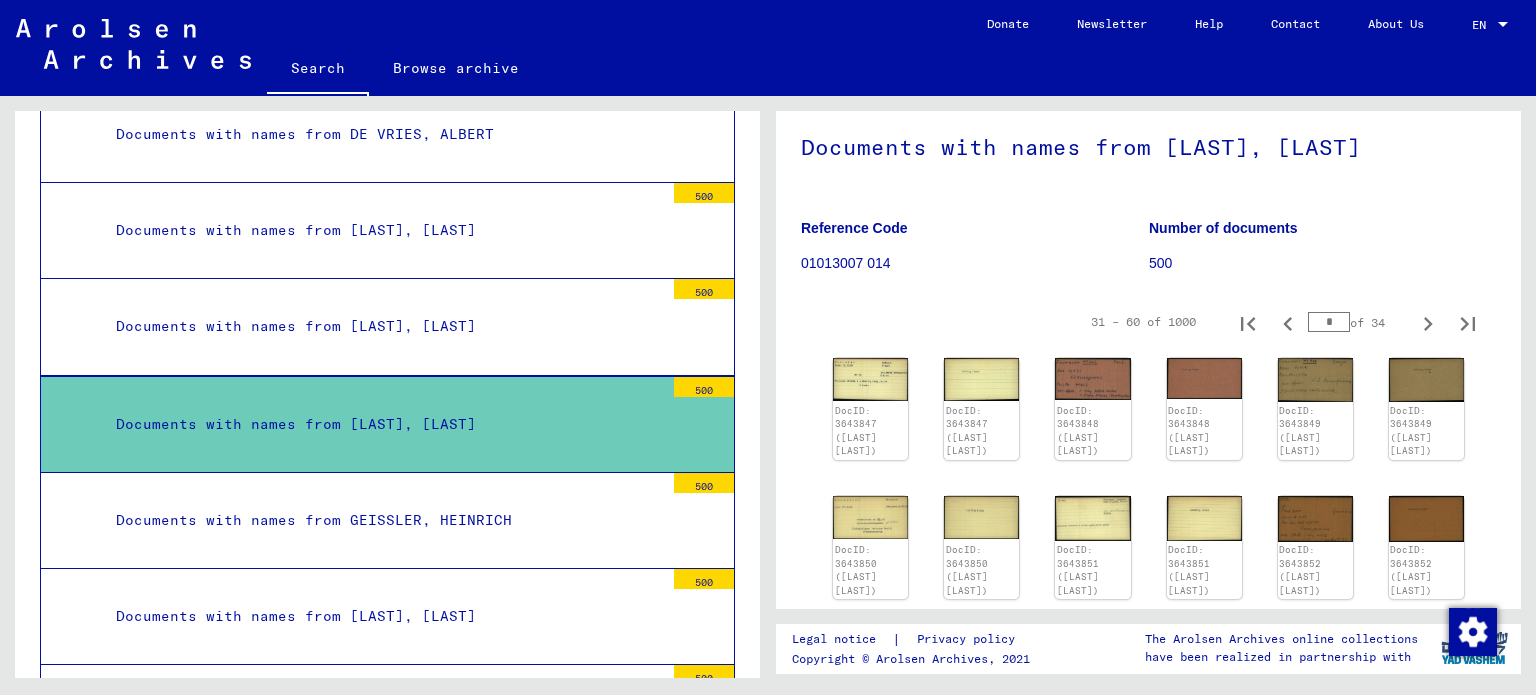 scroll, scrollTop: 100, scrollLeft: 0, axis: vertical 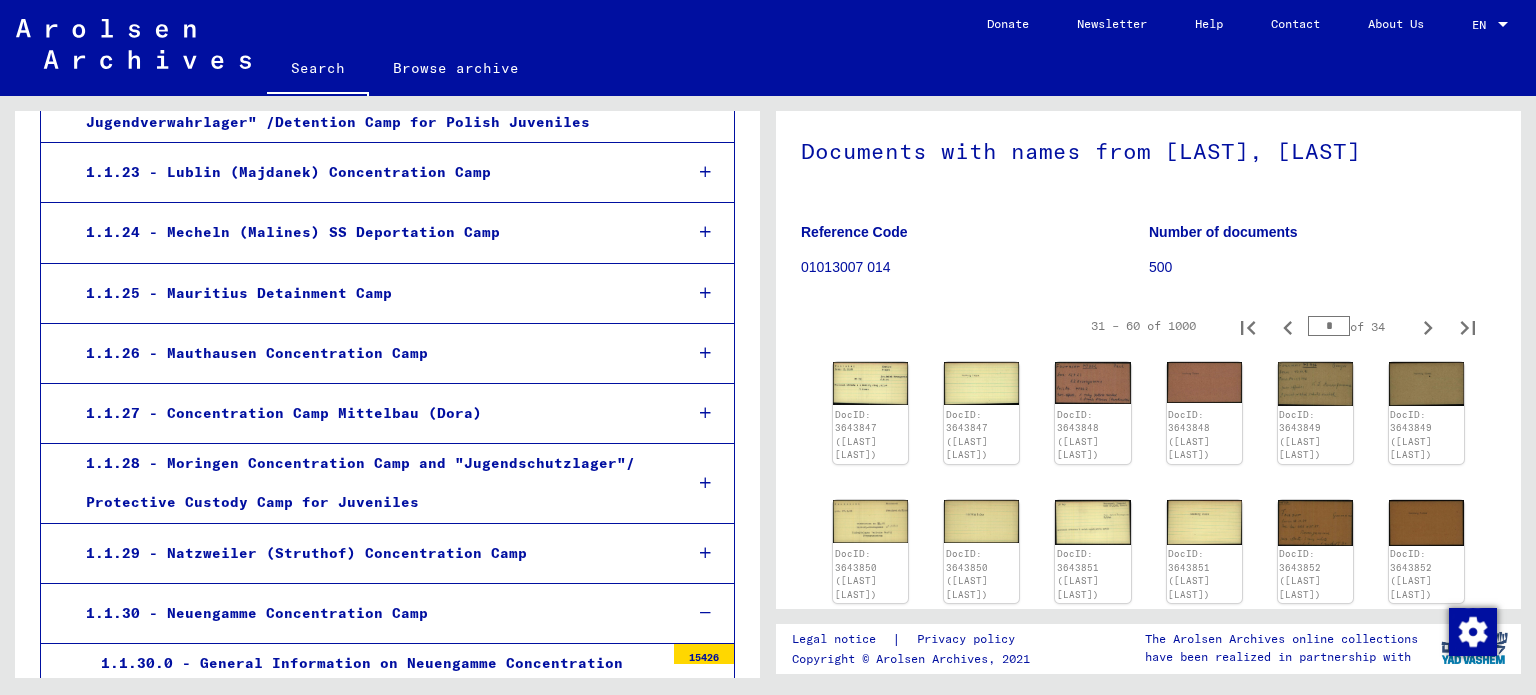 click on "1.1.30 - Neuengamme Concentration Camp" at bounding box center [368, 613] 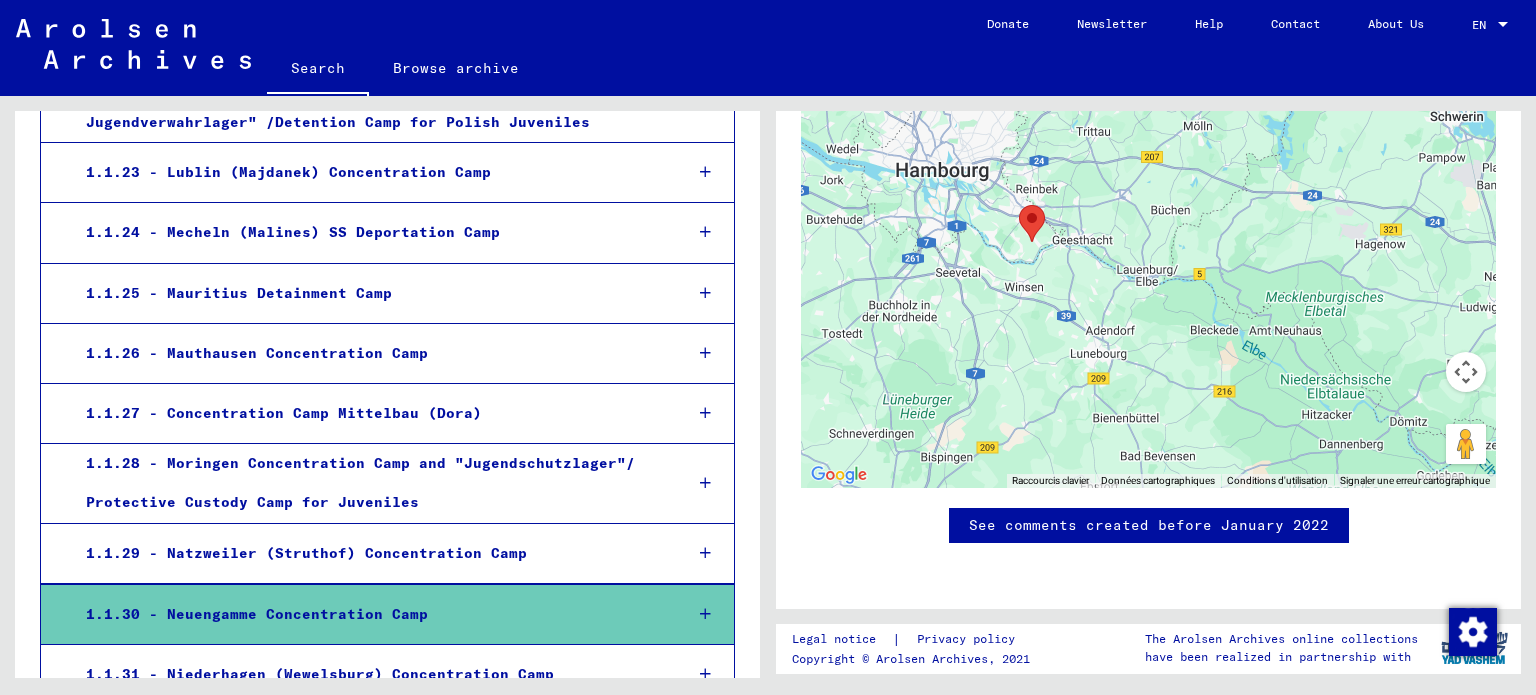 scroll, scrollTop: 1800, scrollLeft: 0, axis: vertical 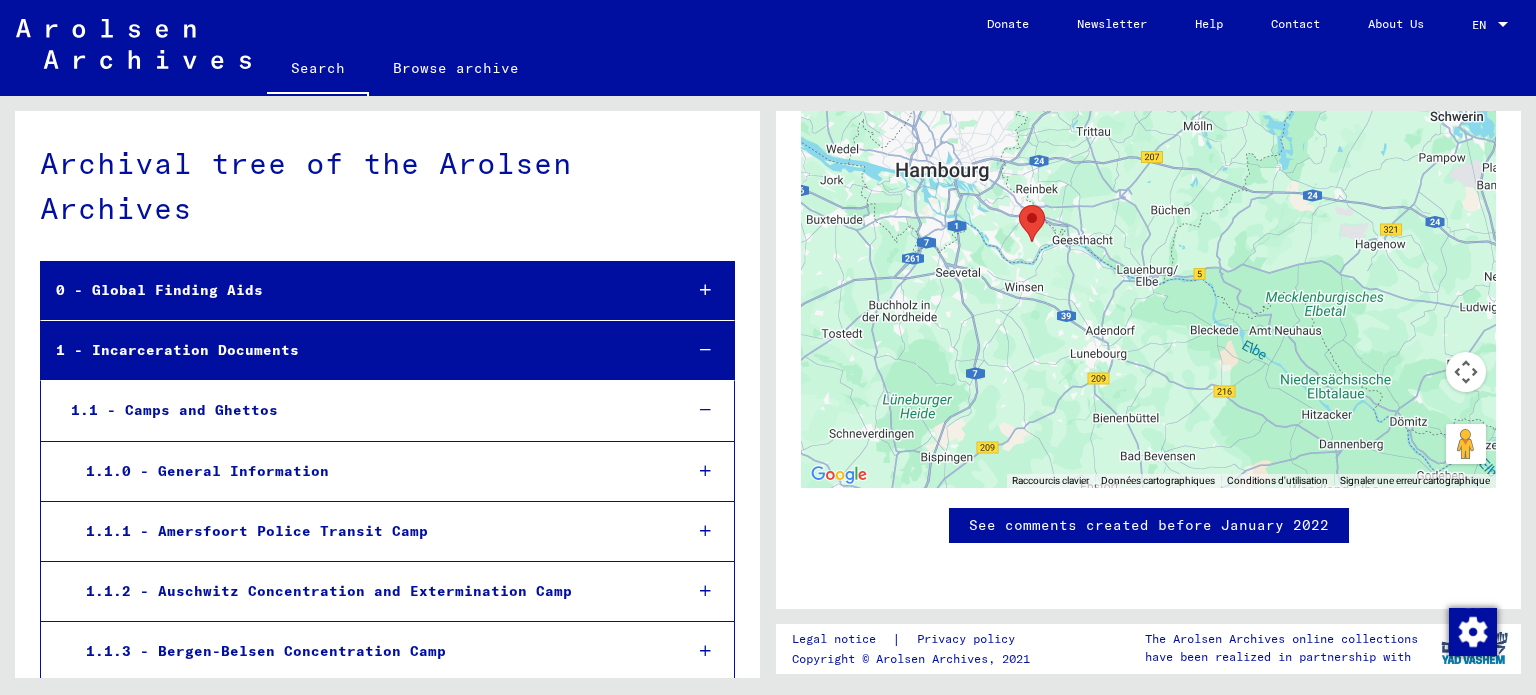 click at bounding box center [705, 290] 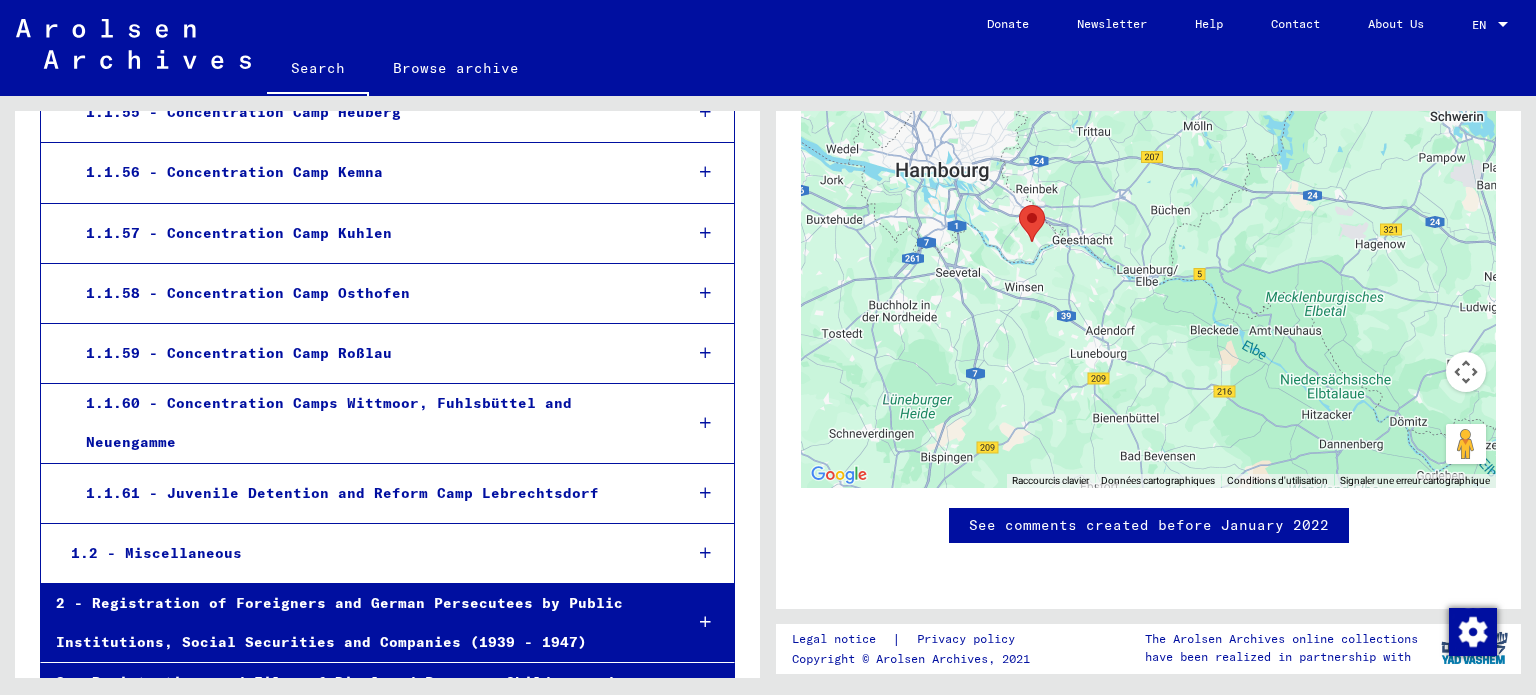 scroll, scrollTop: 4200, scrollLeft: 0, axis: vertical 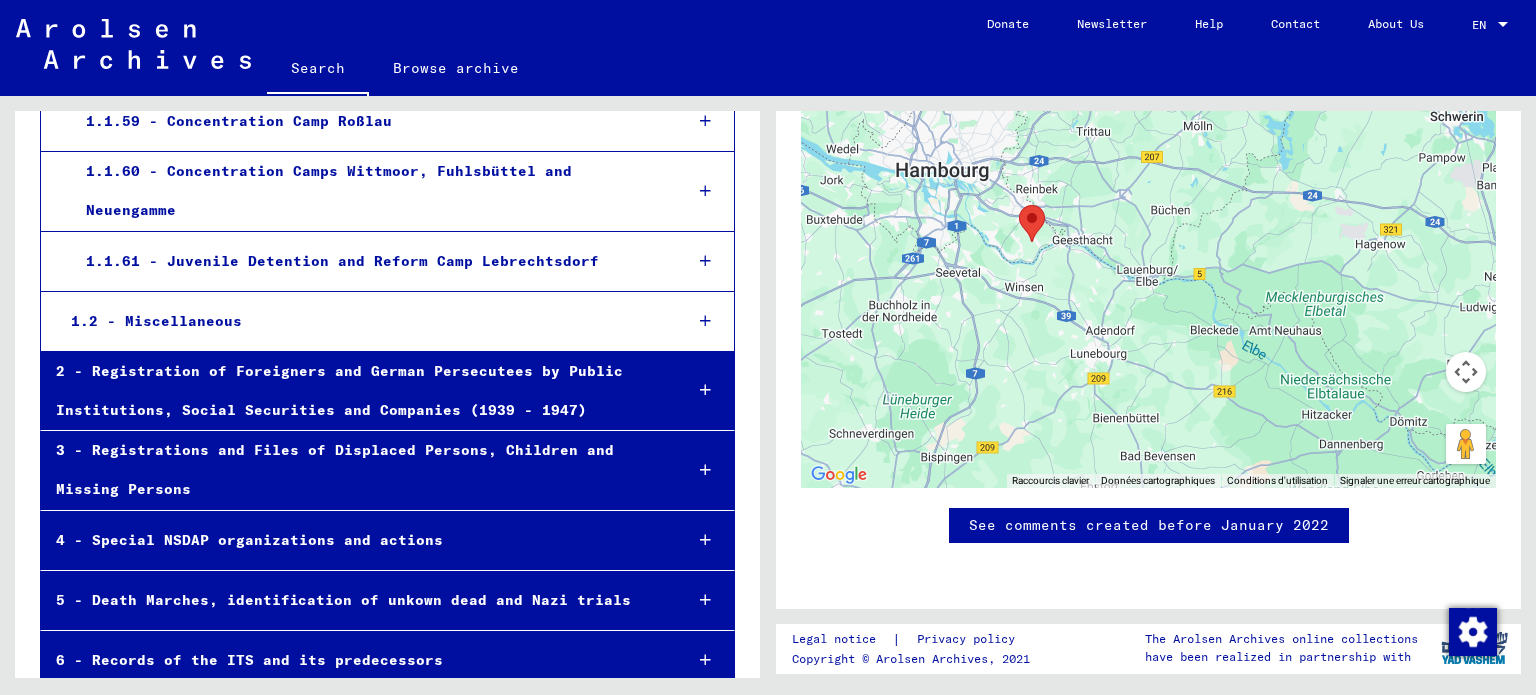 click at bounding box center (1503, 24) 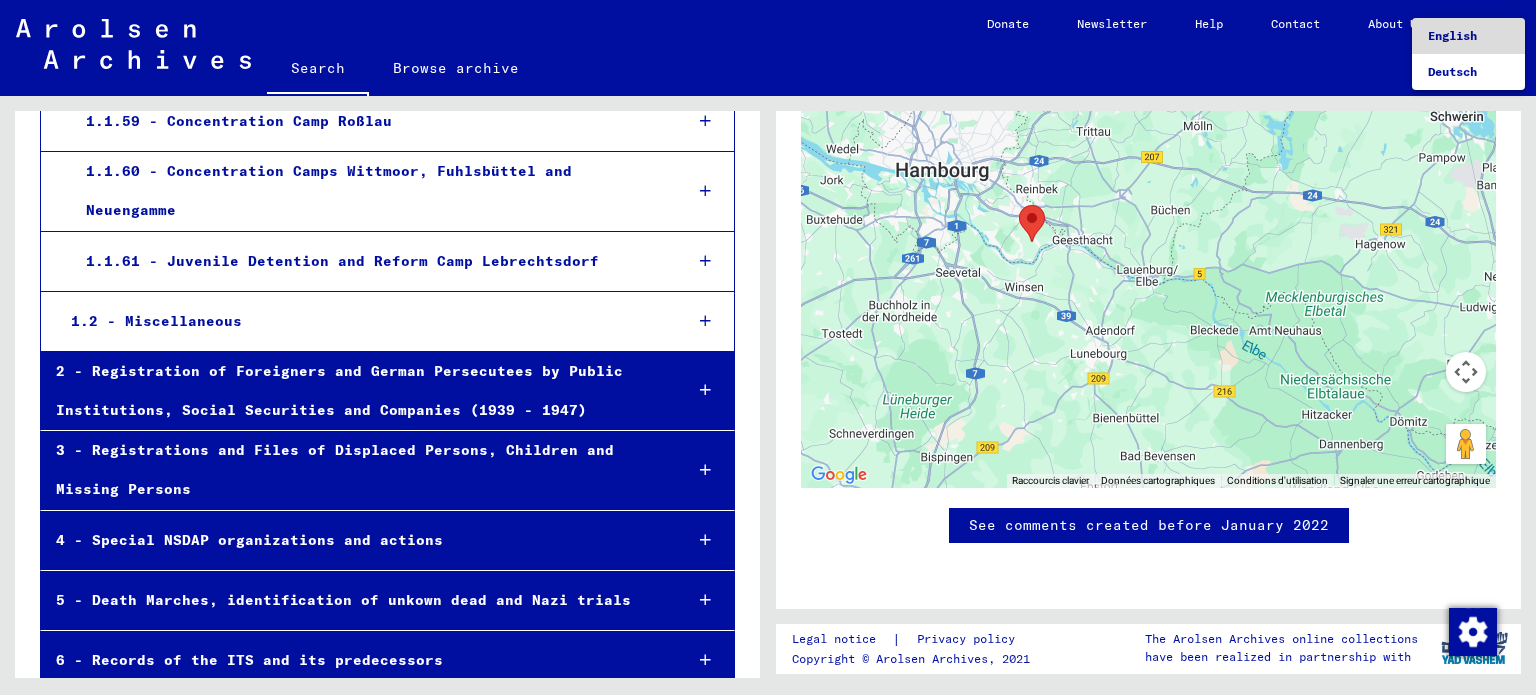 click on "English" at bounding box center (1468, 36) 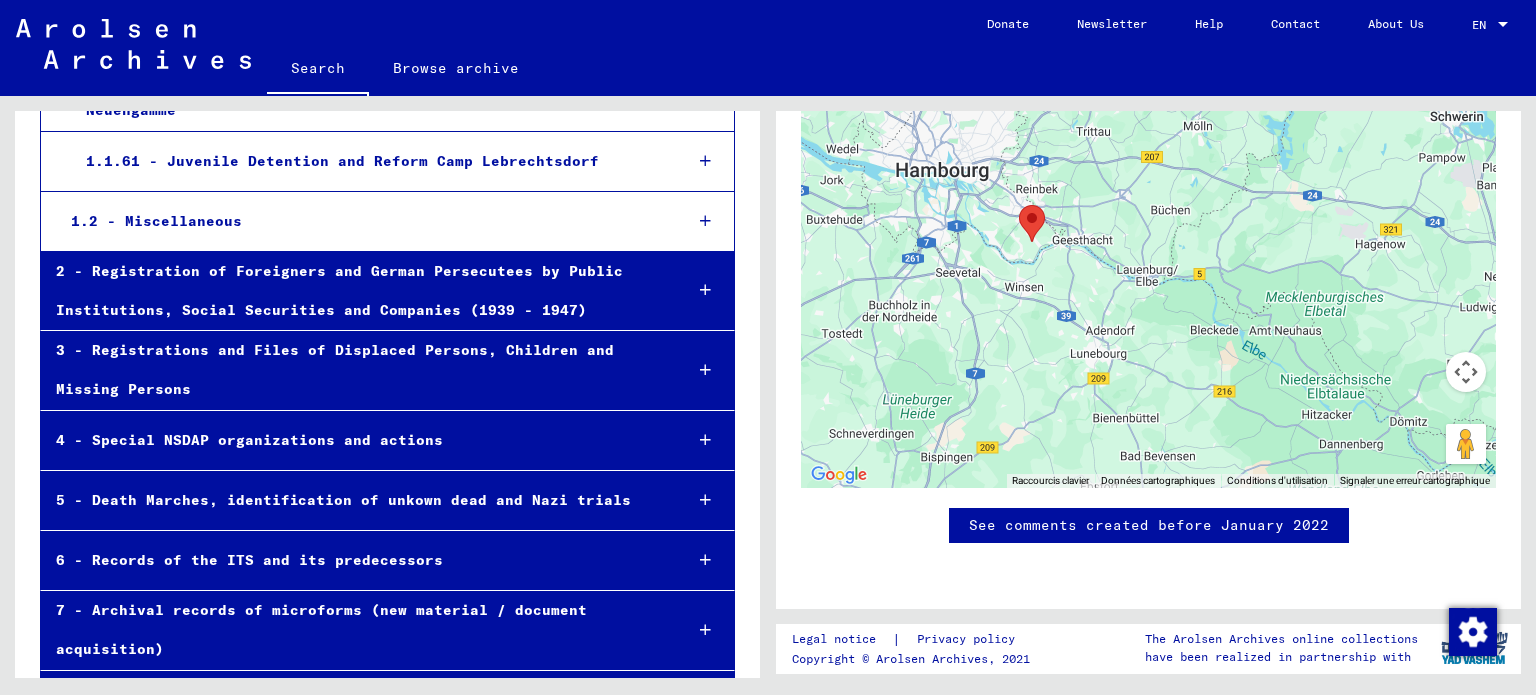 scroll, scrollTop: 4328, scrollLeft: 0, axis: vertical 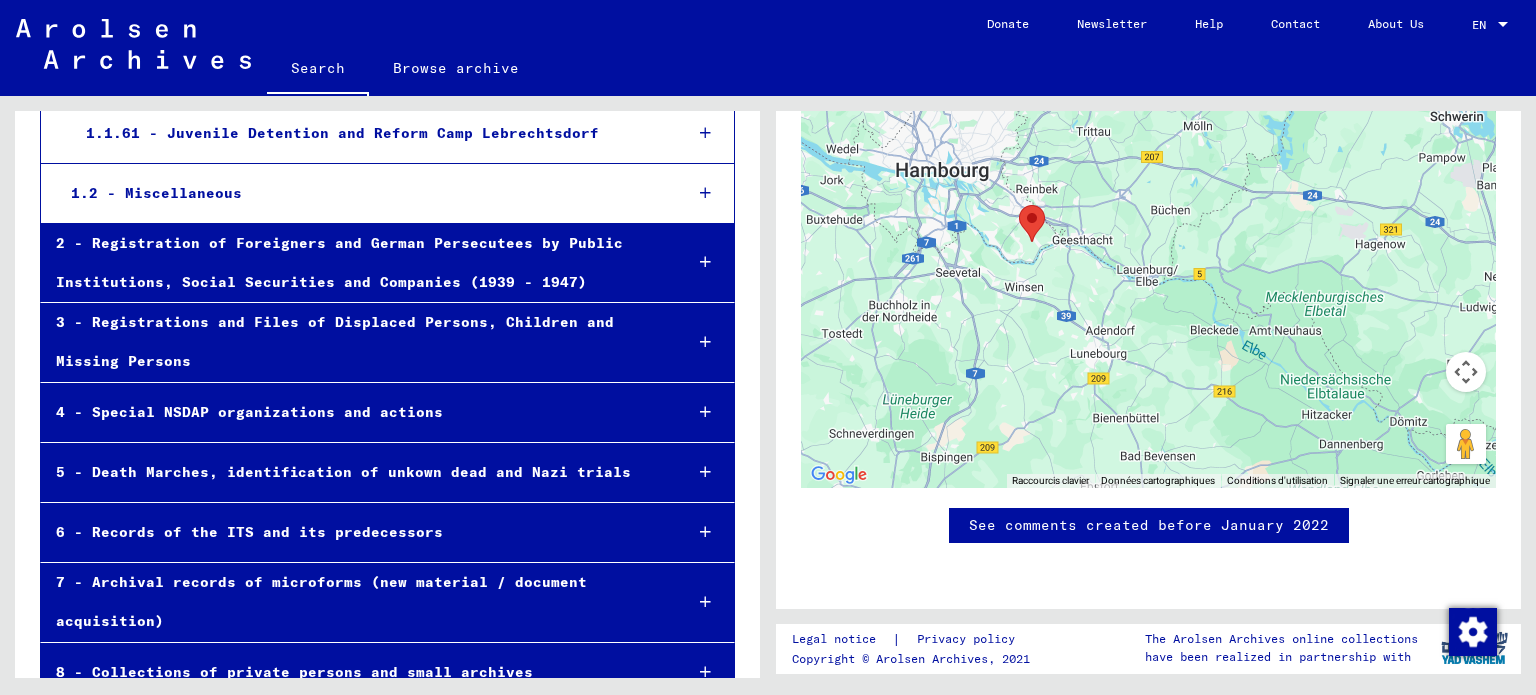 click on "3 - Registrations and Files of Displaced Persons, Children and Missing Persons" at bounding box center (353, 342) 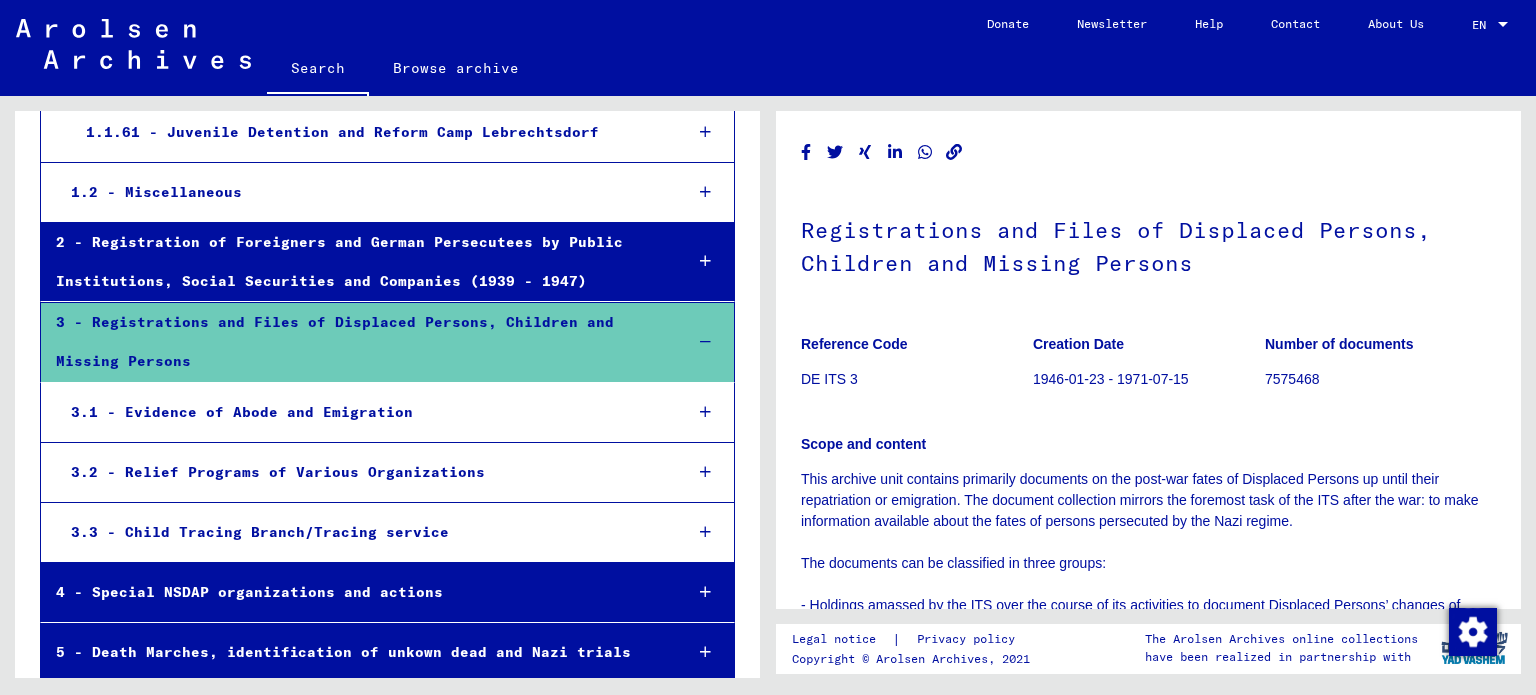 scroll, scrollTop: 0, scrollLeft: 0, axis: both 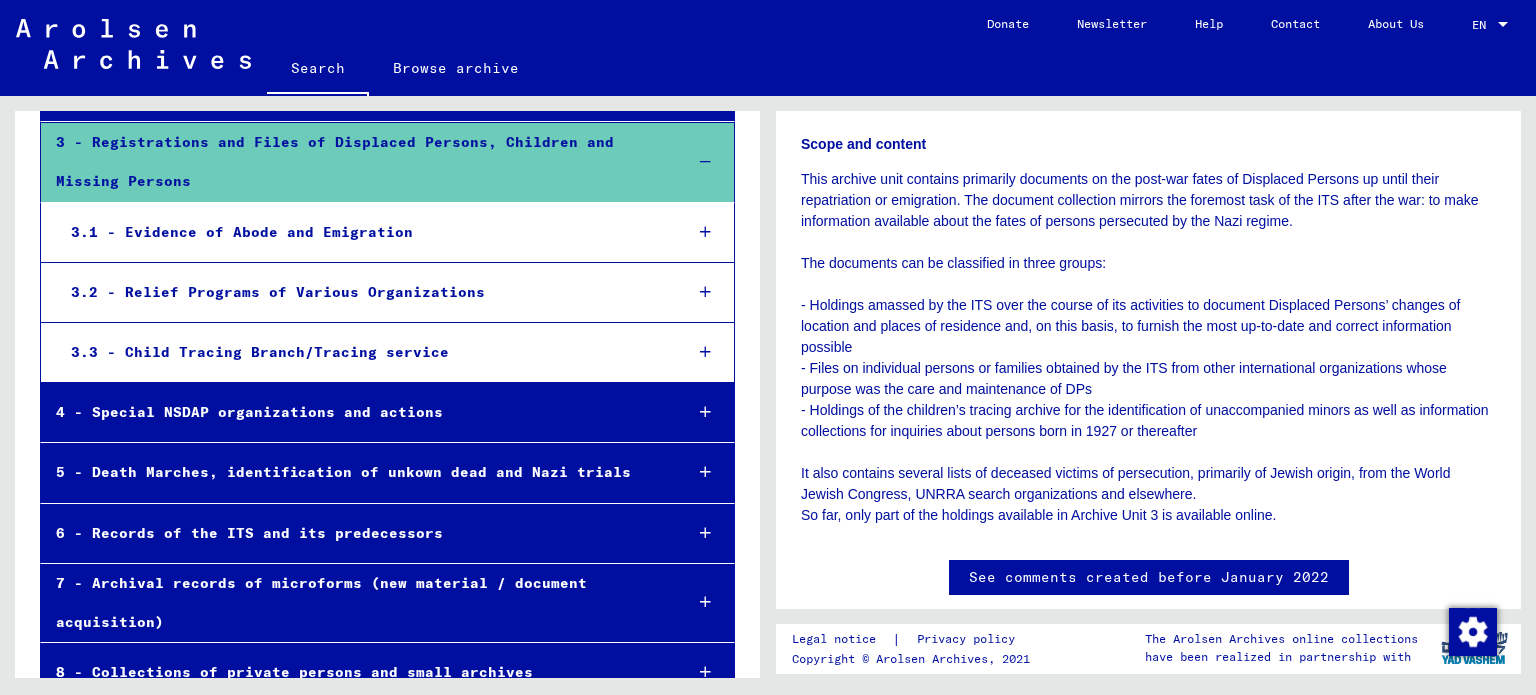 click on "8 - Collections of private persons and small archives" at bounding box center [353, 672] 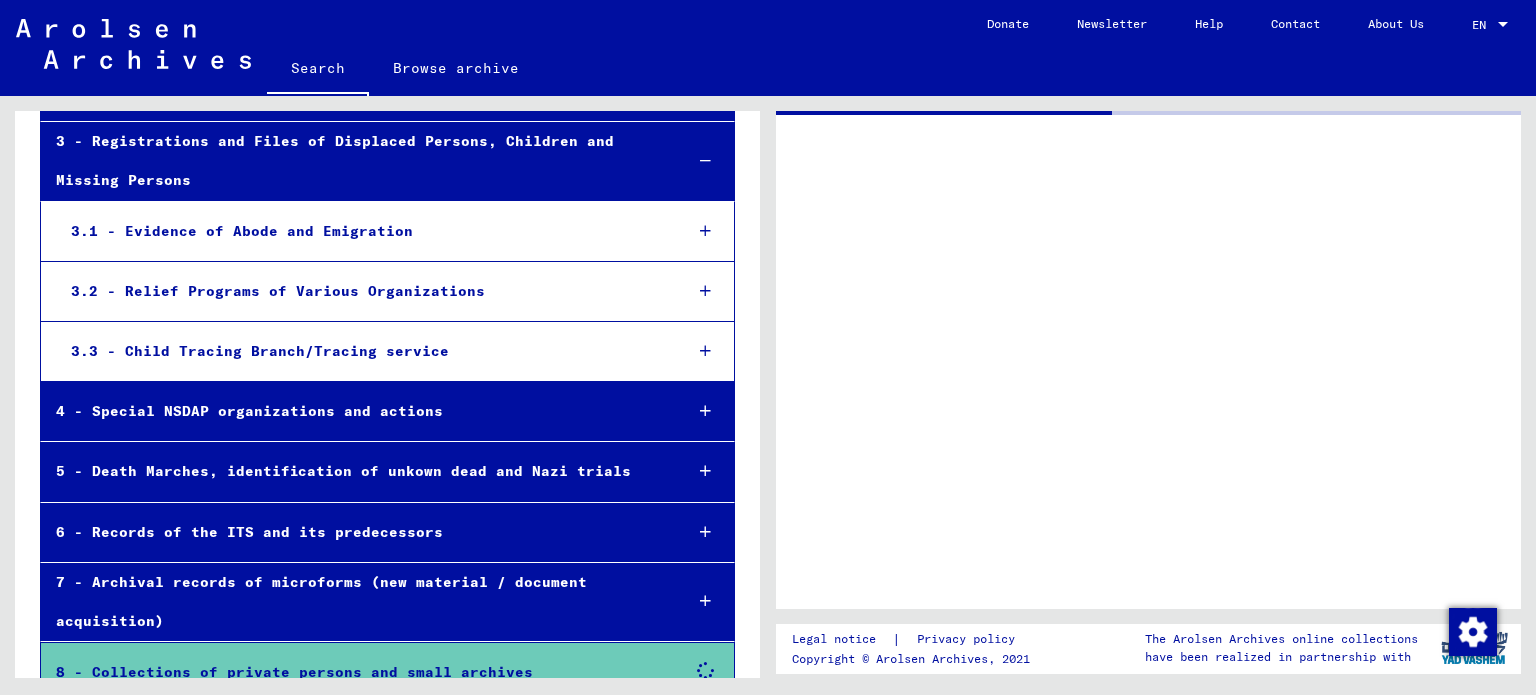 scroll, scrollTop: 0, scrollLeft: 0, axis: both 